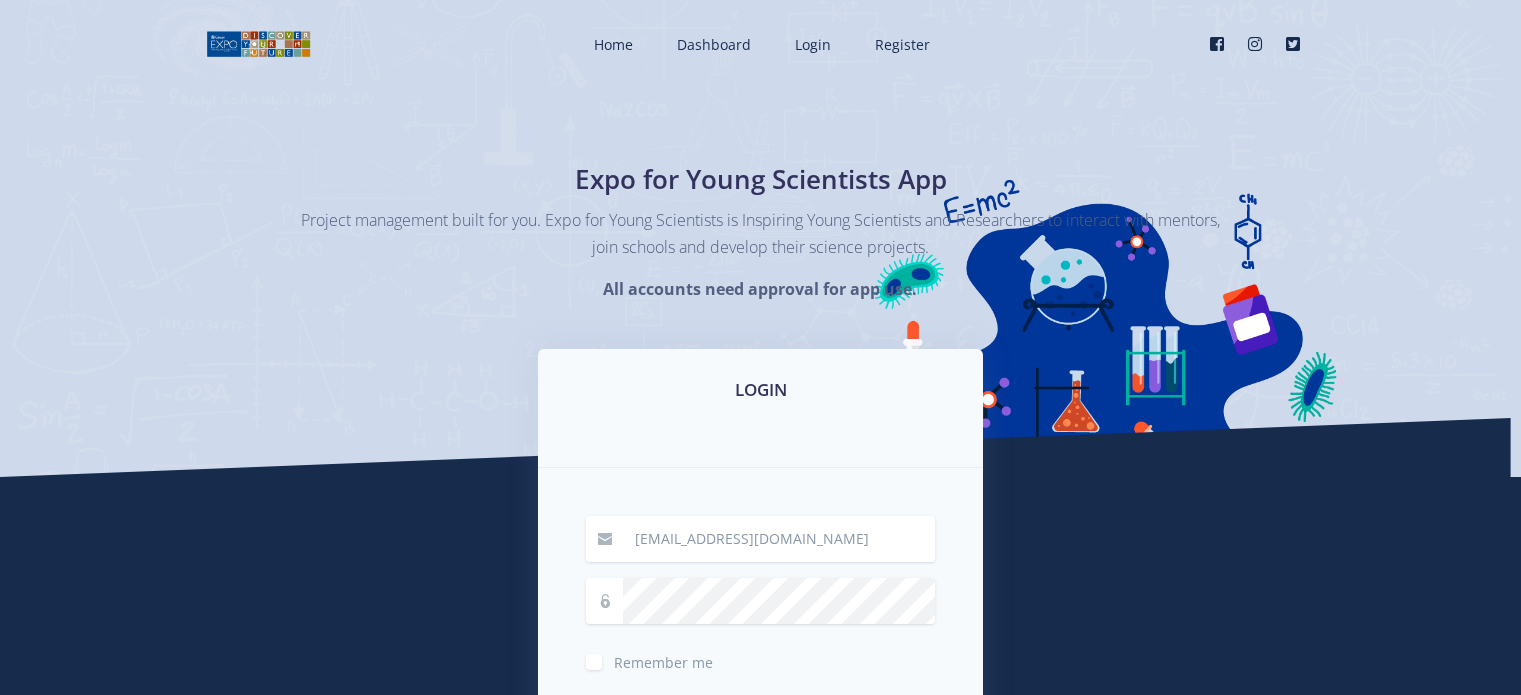 click on "Remember me" at bounding box center [663, 658] 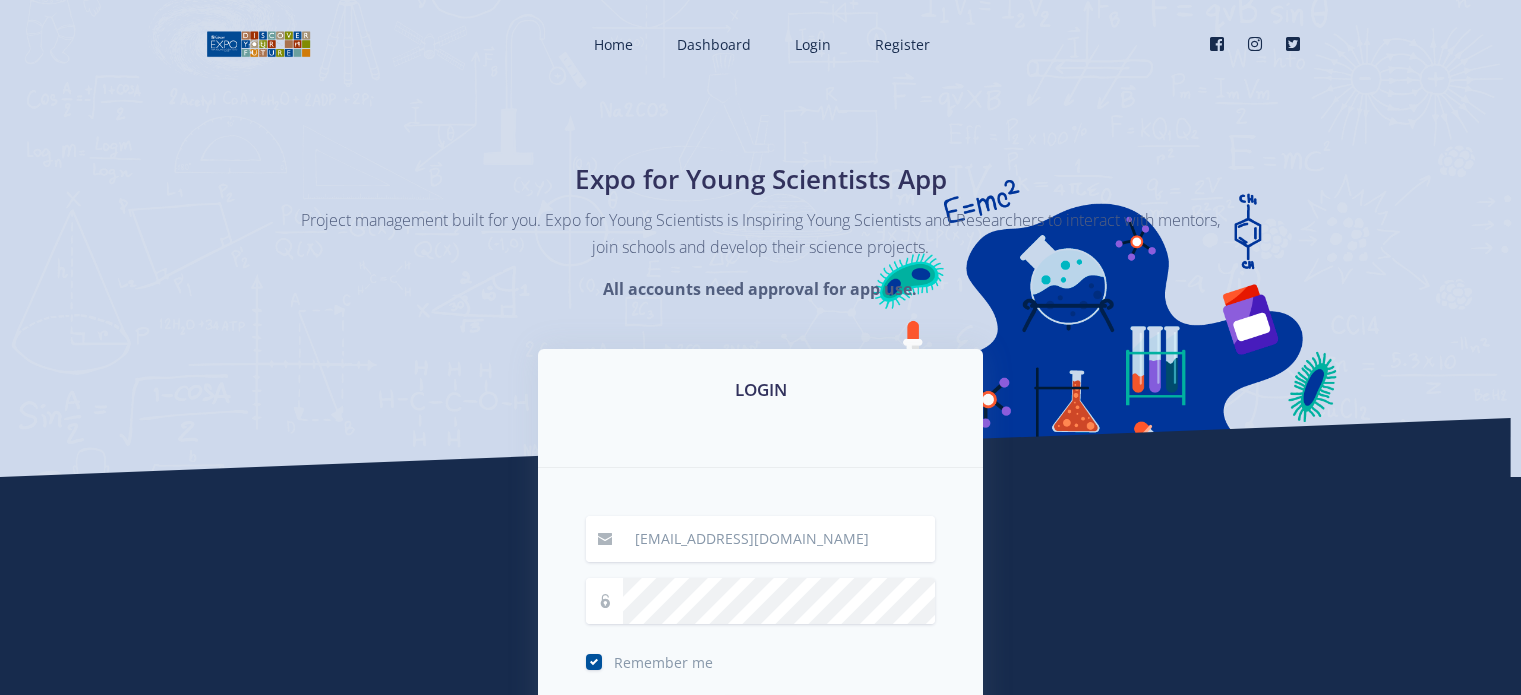 scroll, scrollTop: 244, scrollLeft: 0, axis: vertical 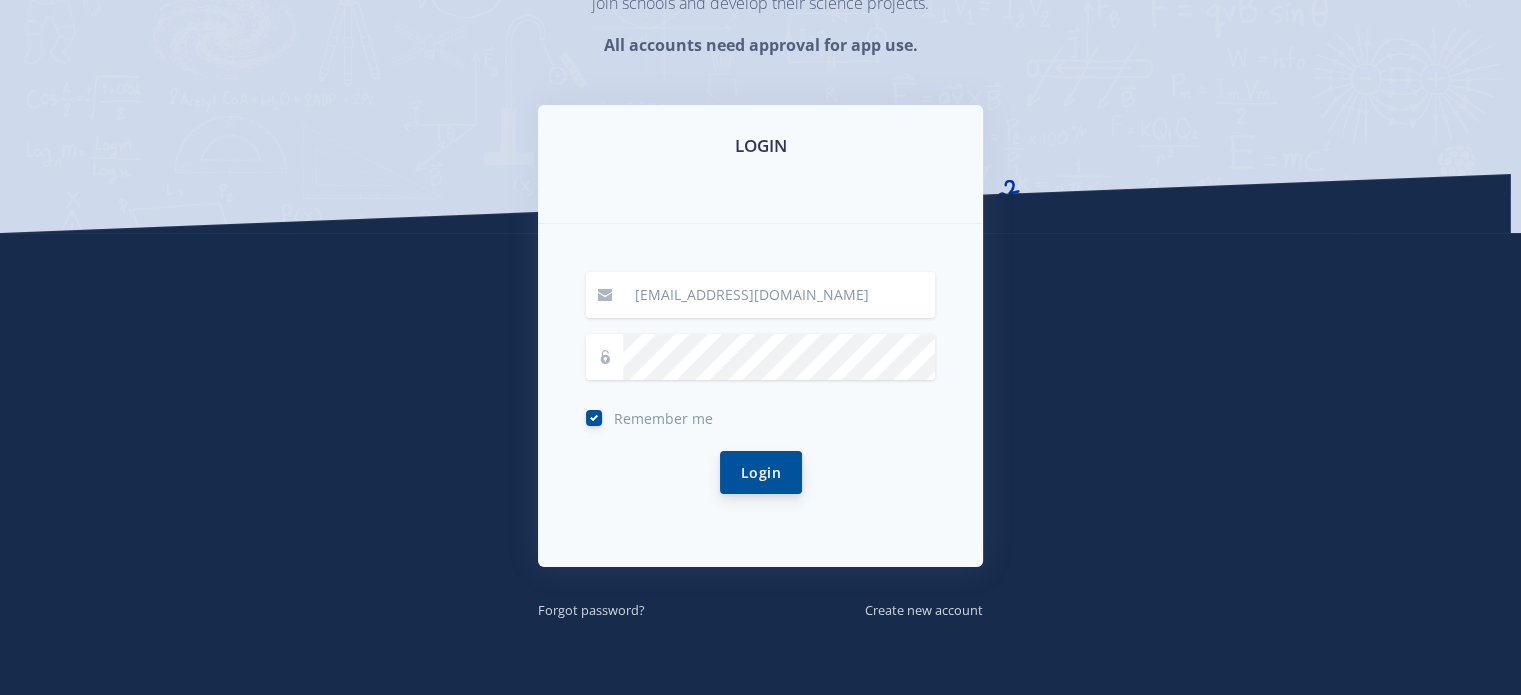 click on "Login" at bounding box center (761, 472) 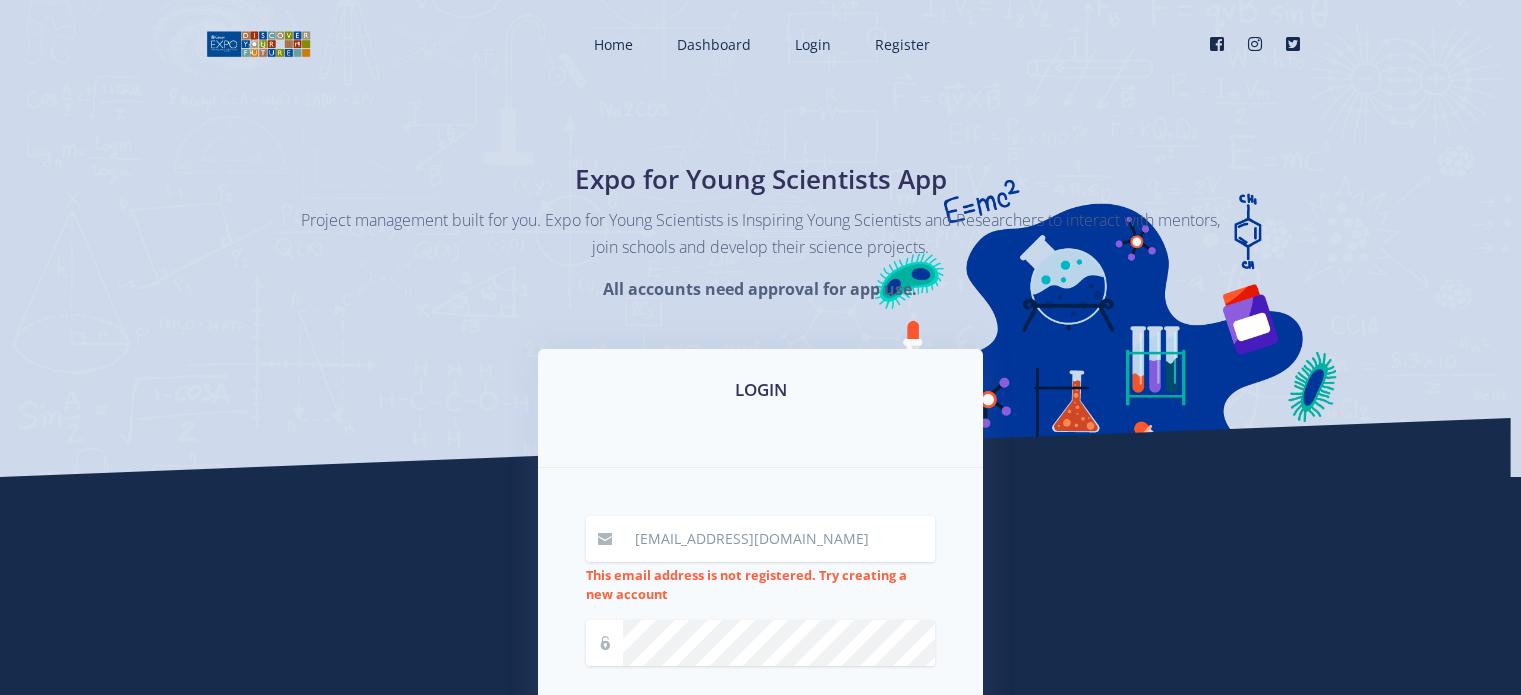 scroll, scrollTop: 0, scrollLeft: 0, axis: both 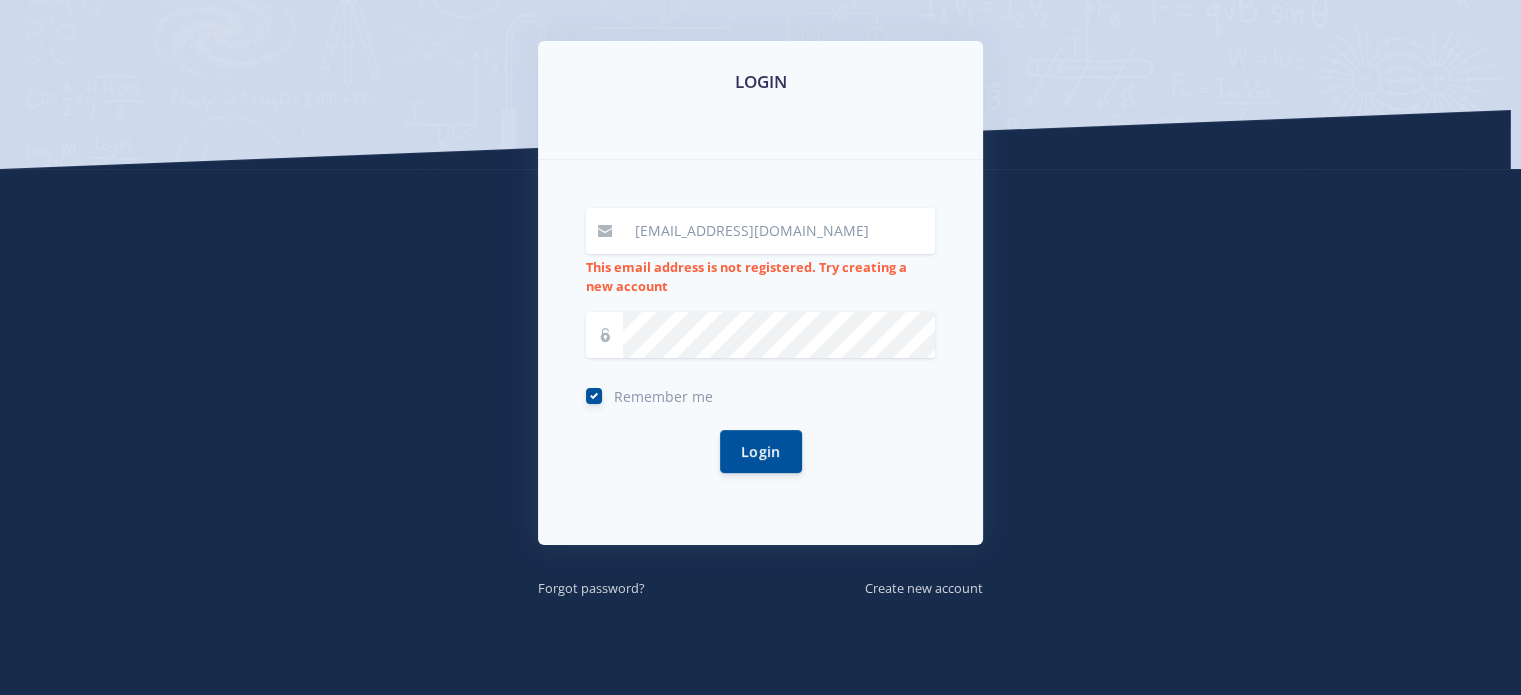 click on "Remember me" at bounding box center [663, 392] 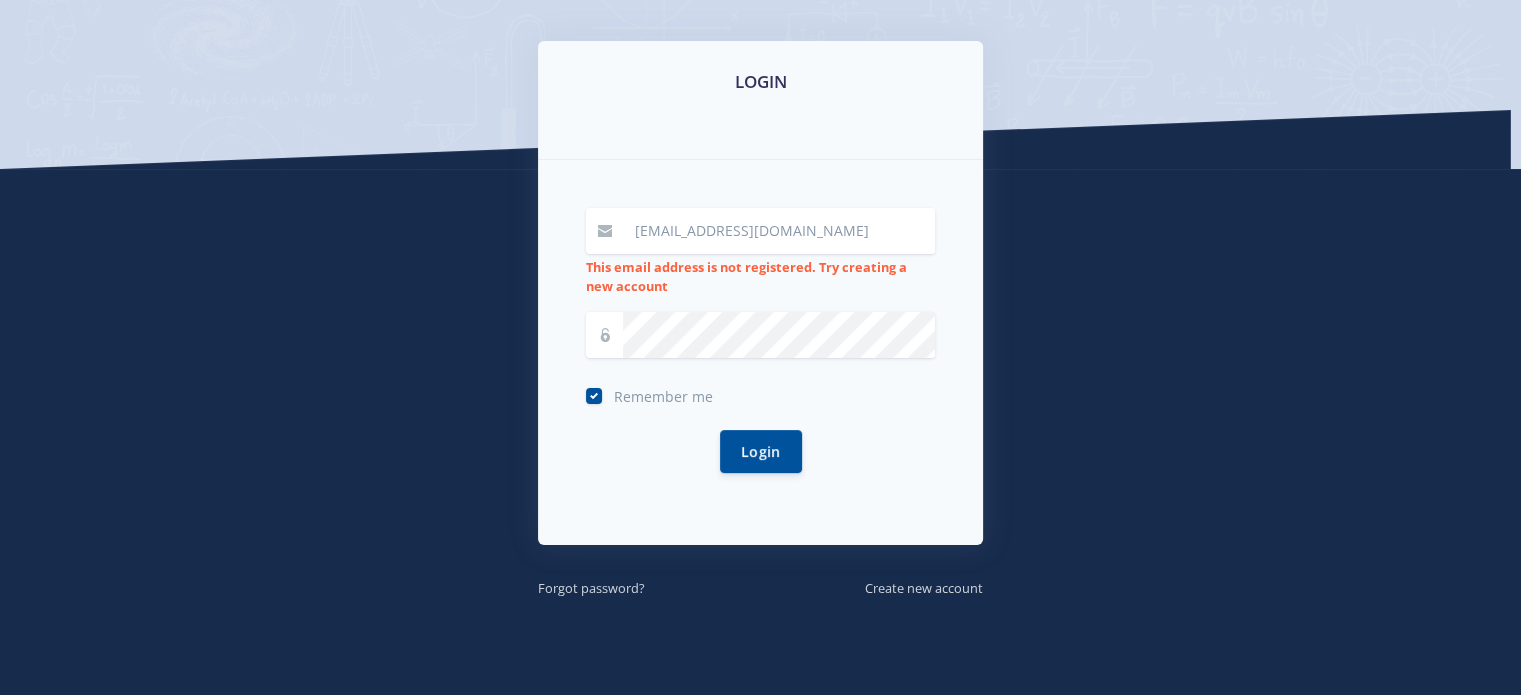 click on "Remember me" at bounding box center (620, 388) 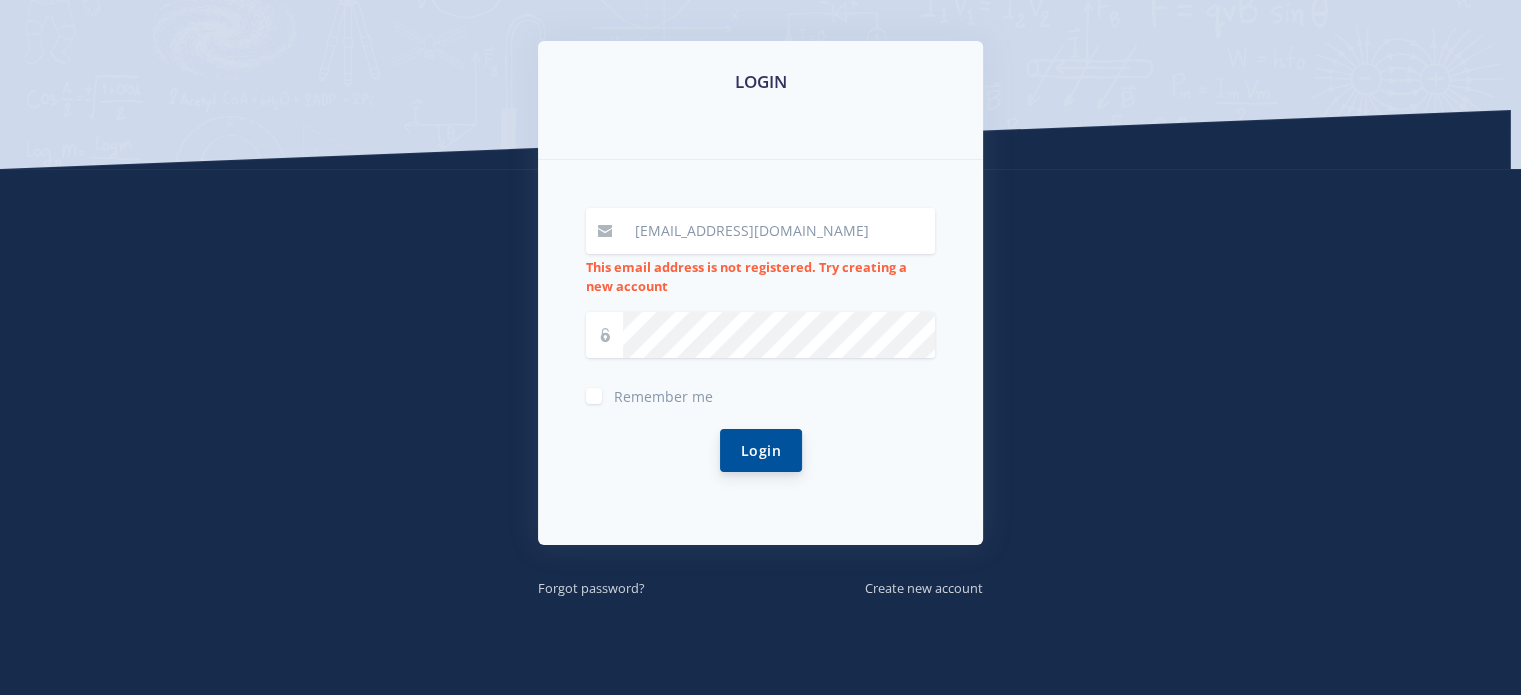 click on "Login" at bounding box center [761, 450] 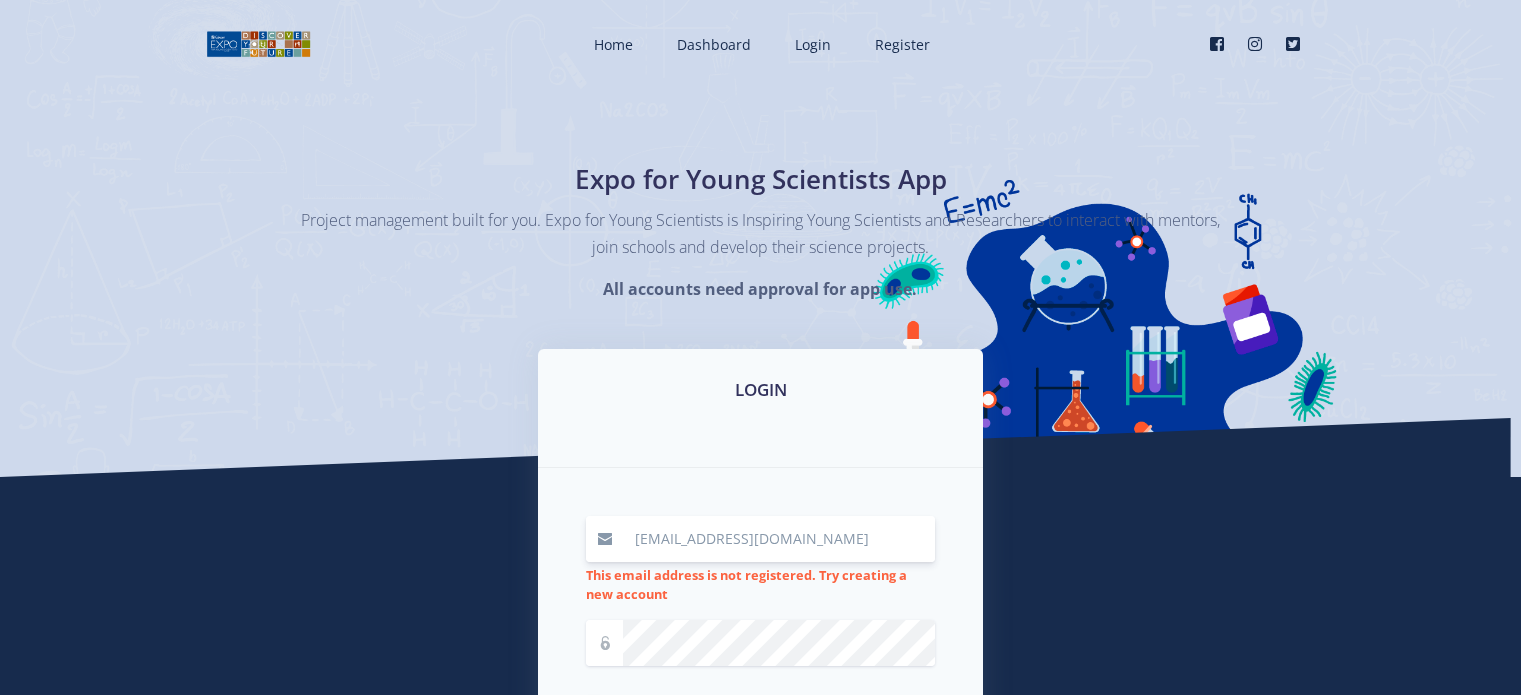 scroll, scrollTop: 0, scrollLeft: 0, axis: both 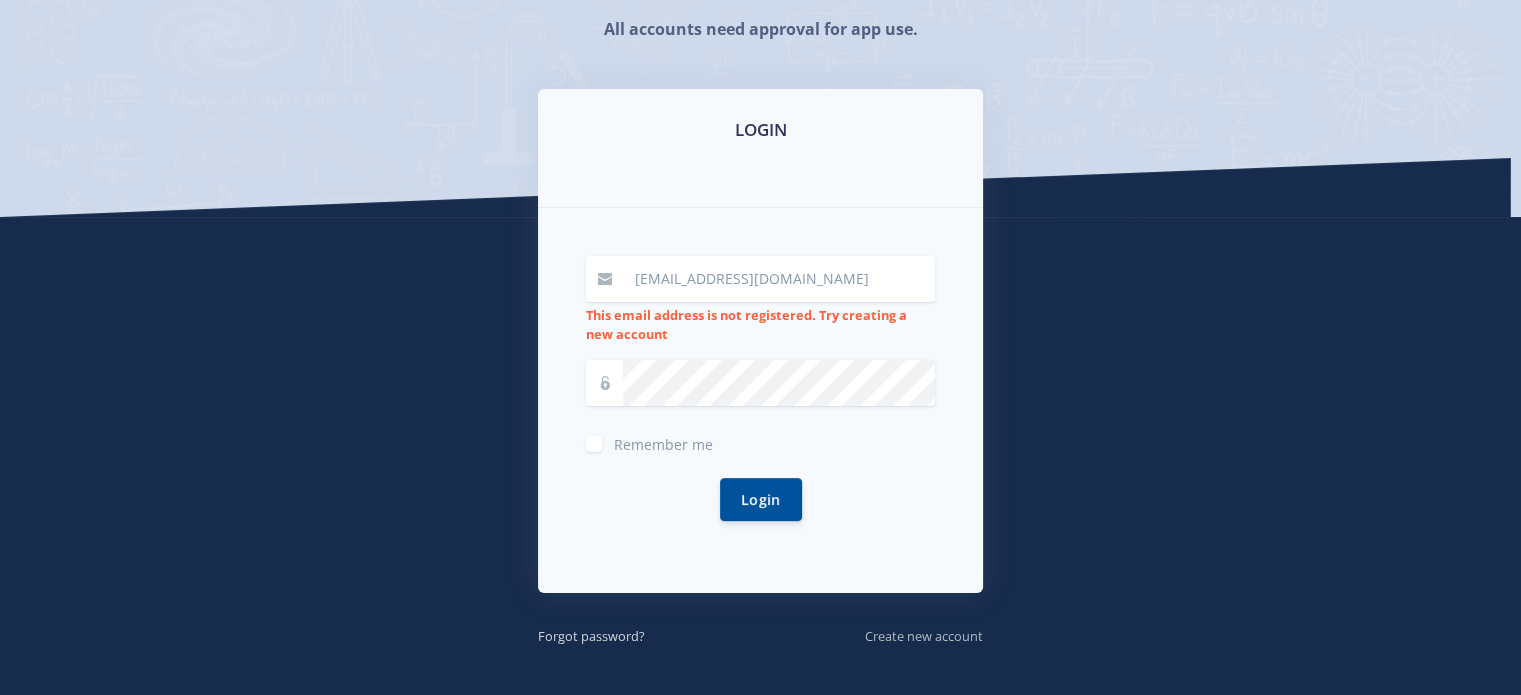 click on "Create new account" at bounding box center [924, 636] 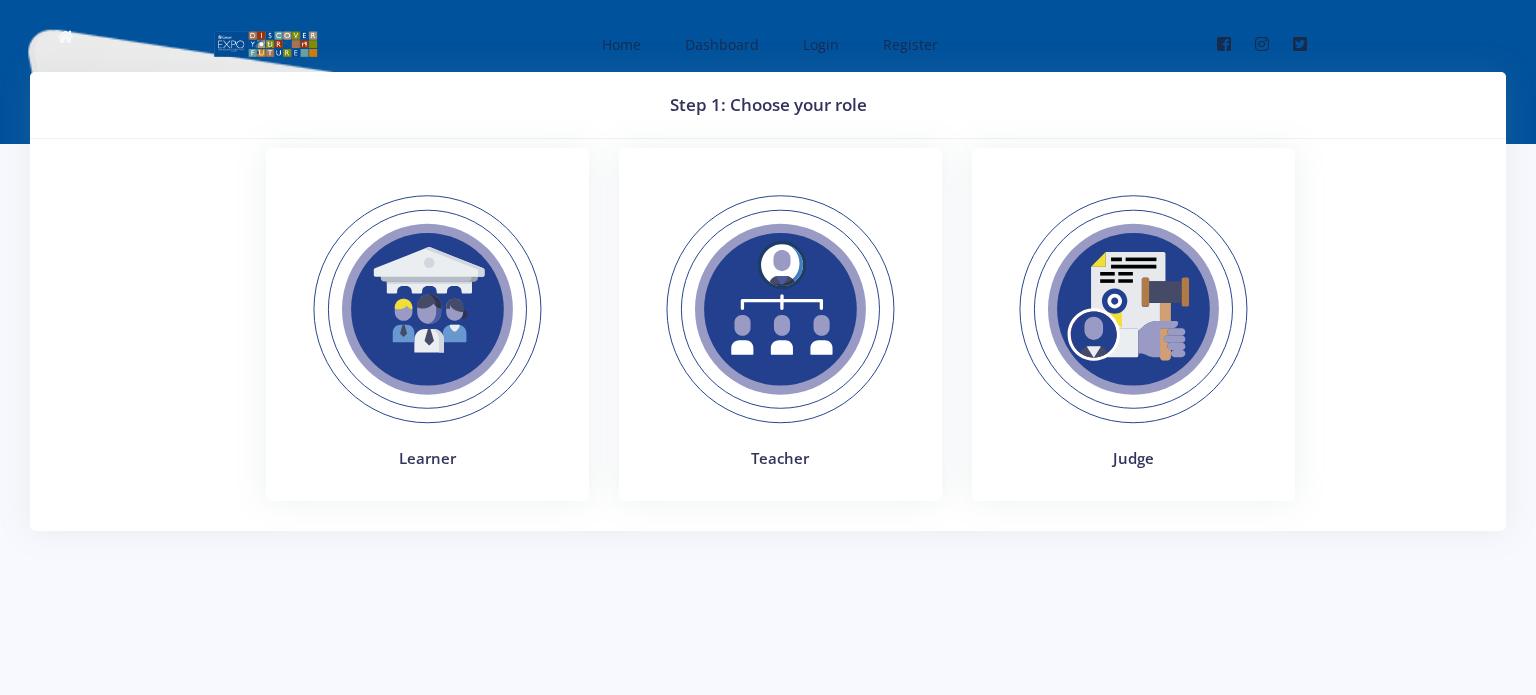 scroll, scrollTop: 0, scrollLeft: 0, axis: both 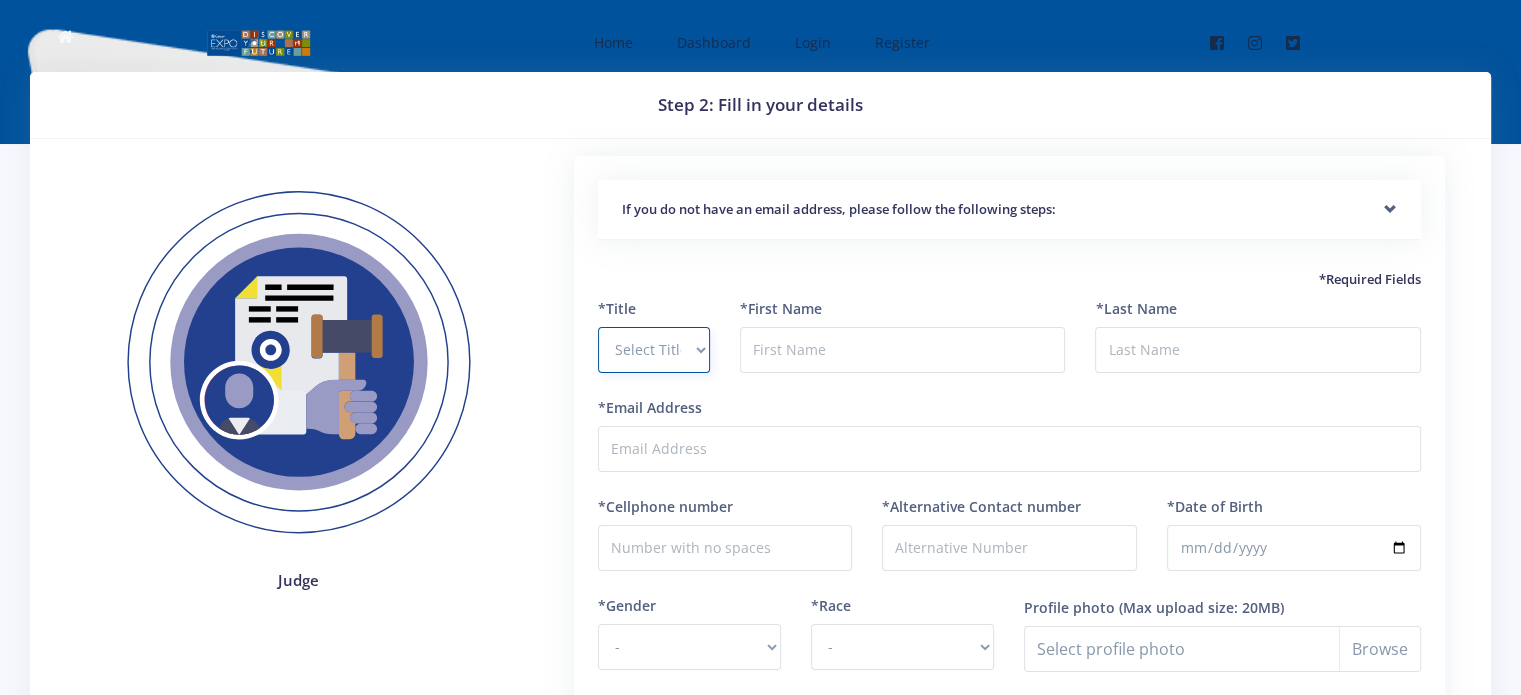 click on "Select Title
Prof
Dr
Mr
Mrs
Ms
[PERSON_NAME]" at bounding box center [654, 350] 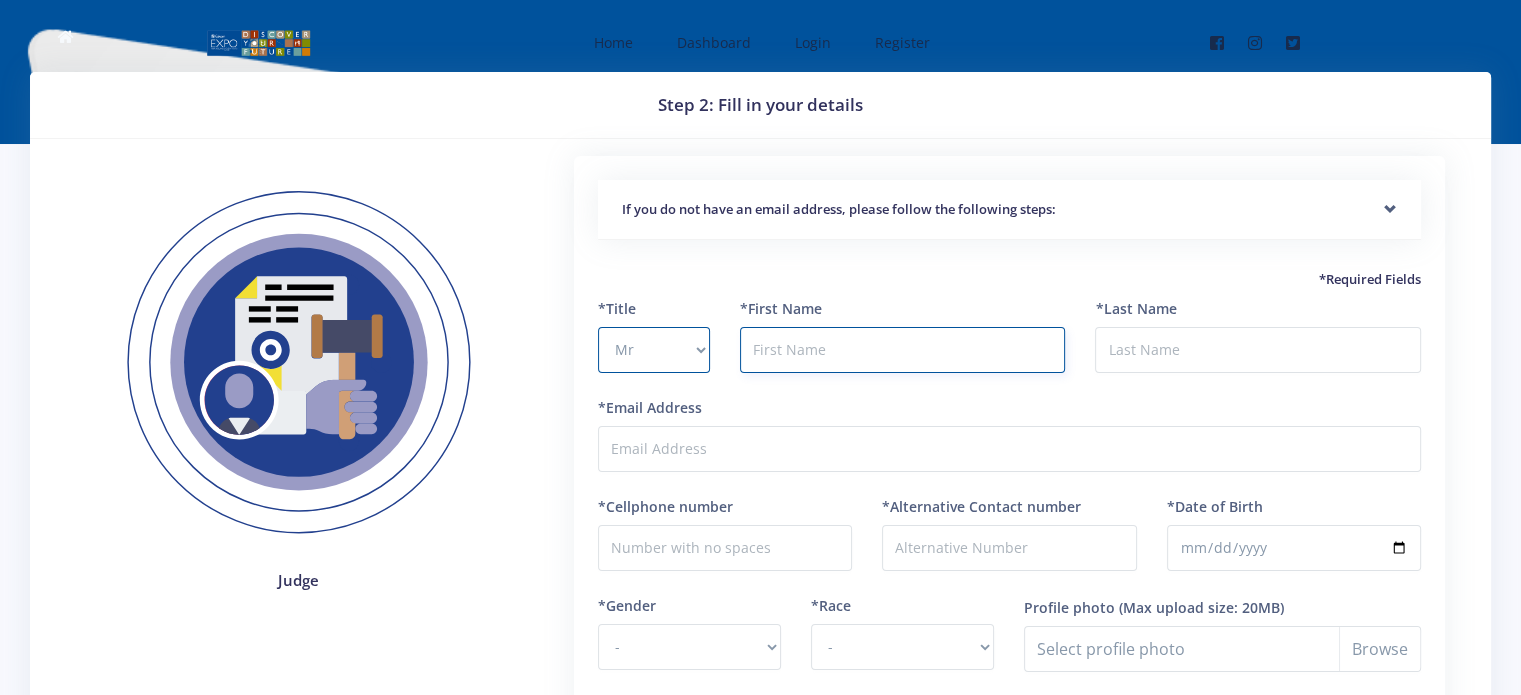 click at bounding box center (903, 350) 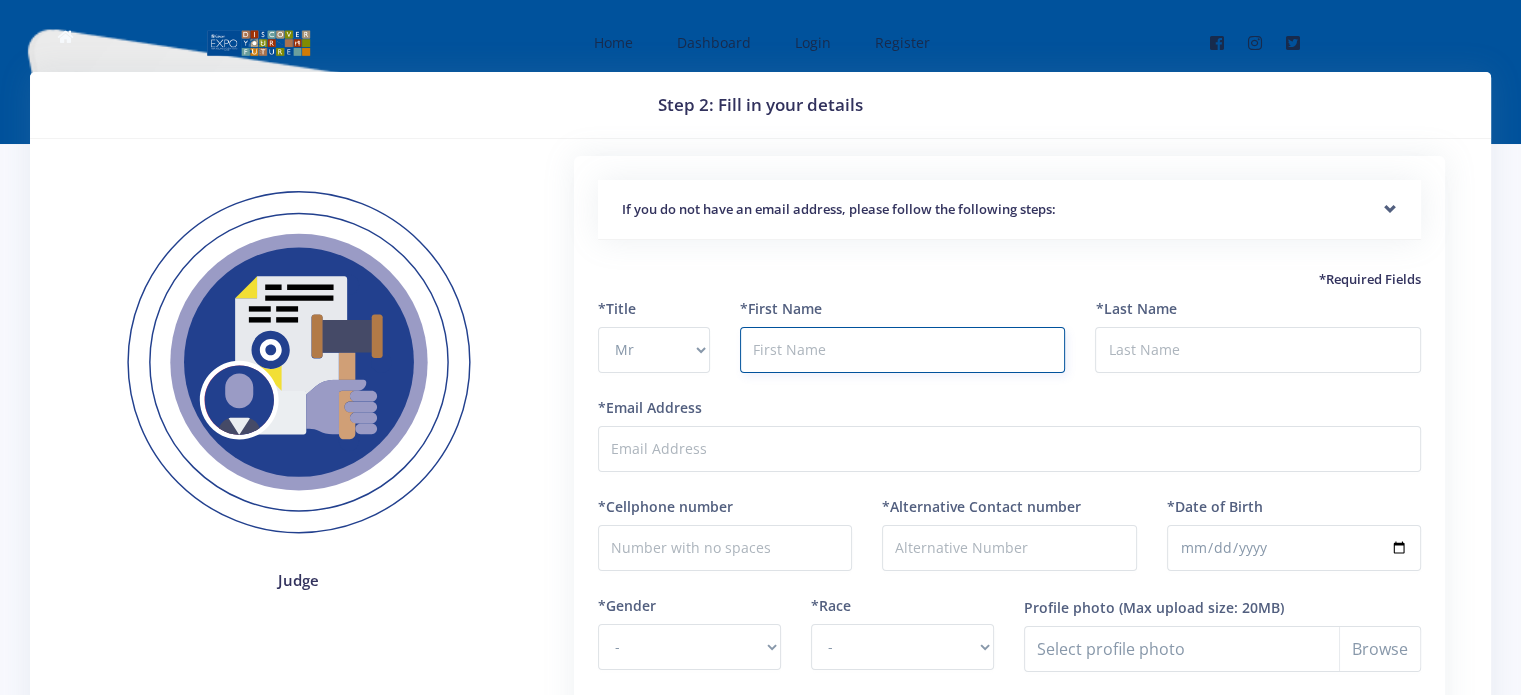 type on "Robinhood" 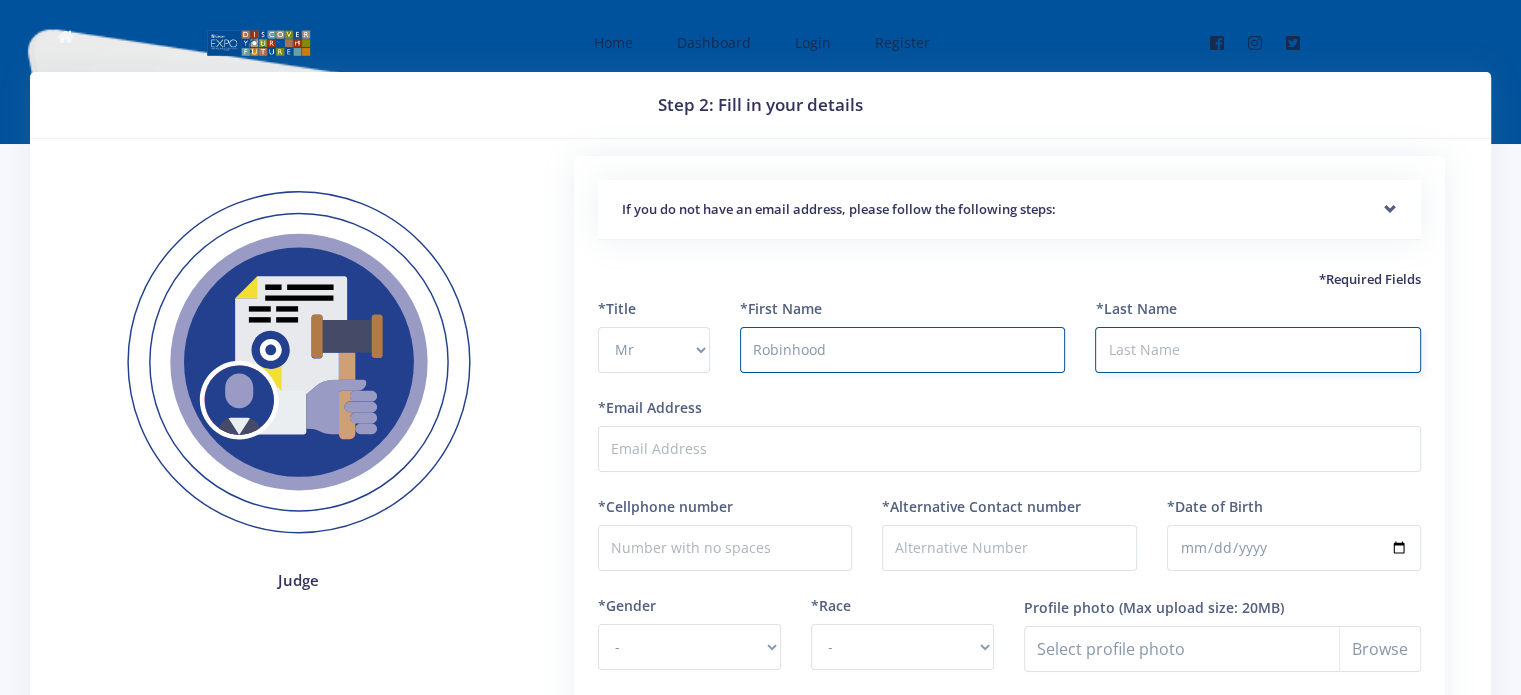 type on "Takura" 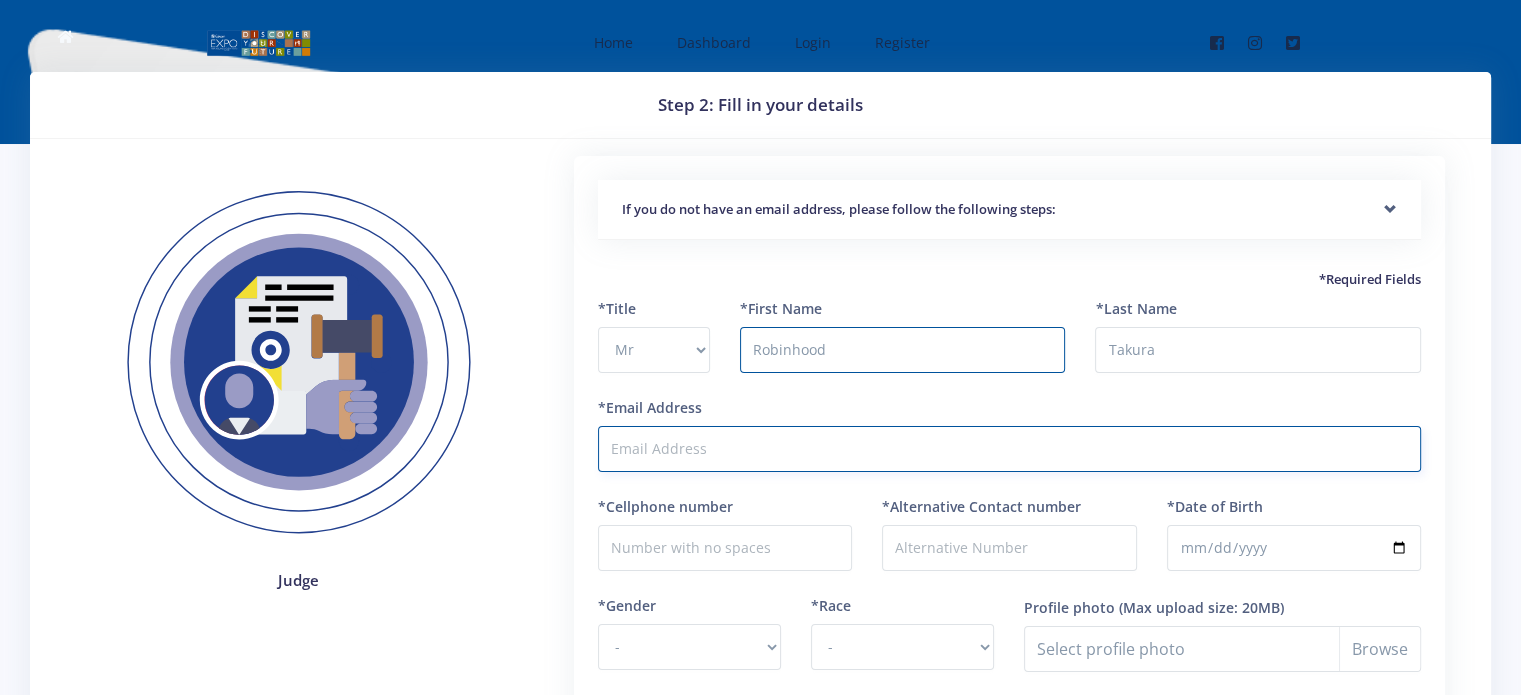 type on "robinhoodtakura@gmail.com" 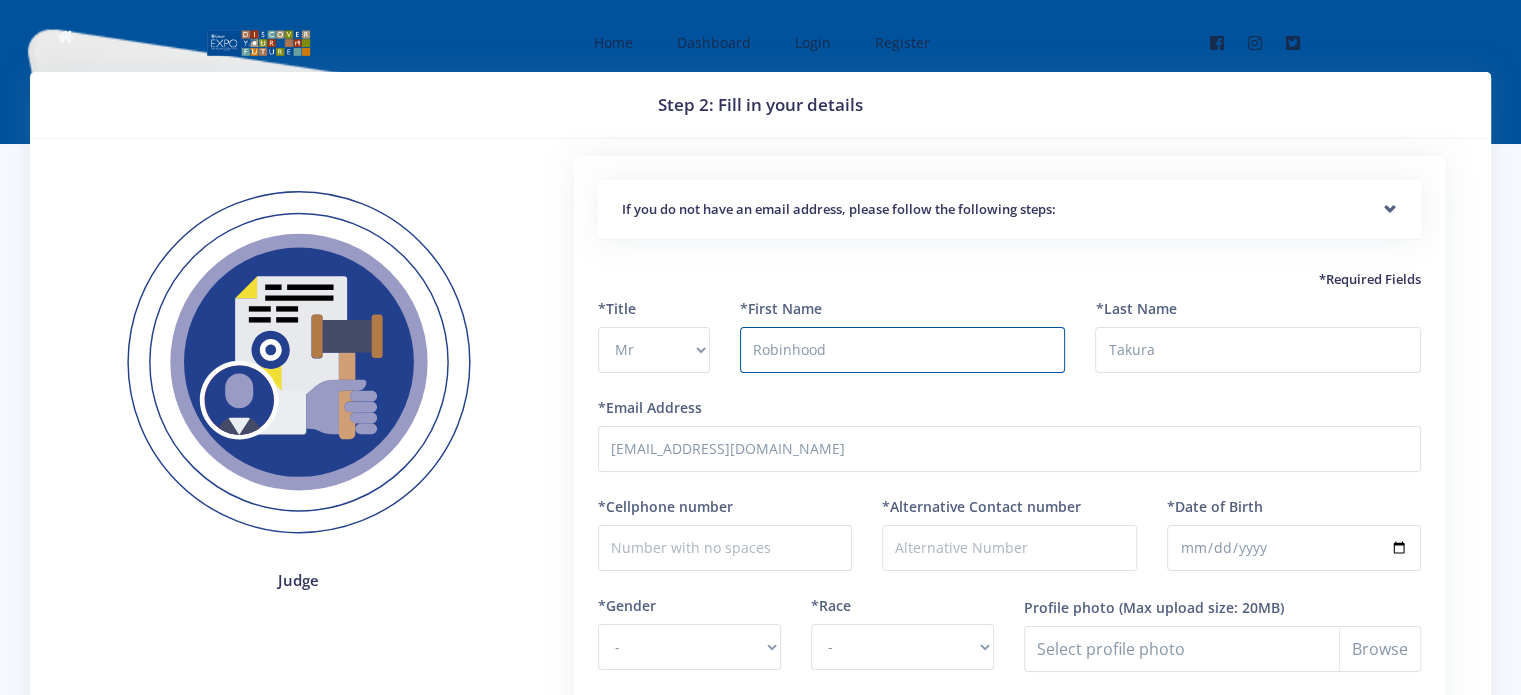 type on "0738882131" 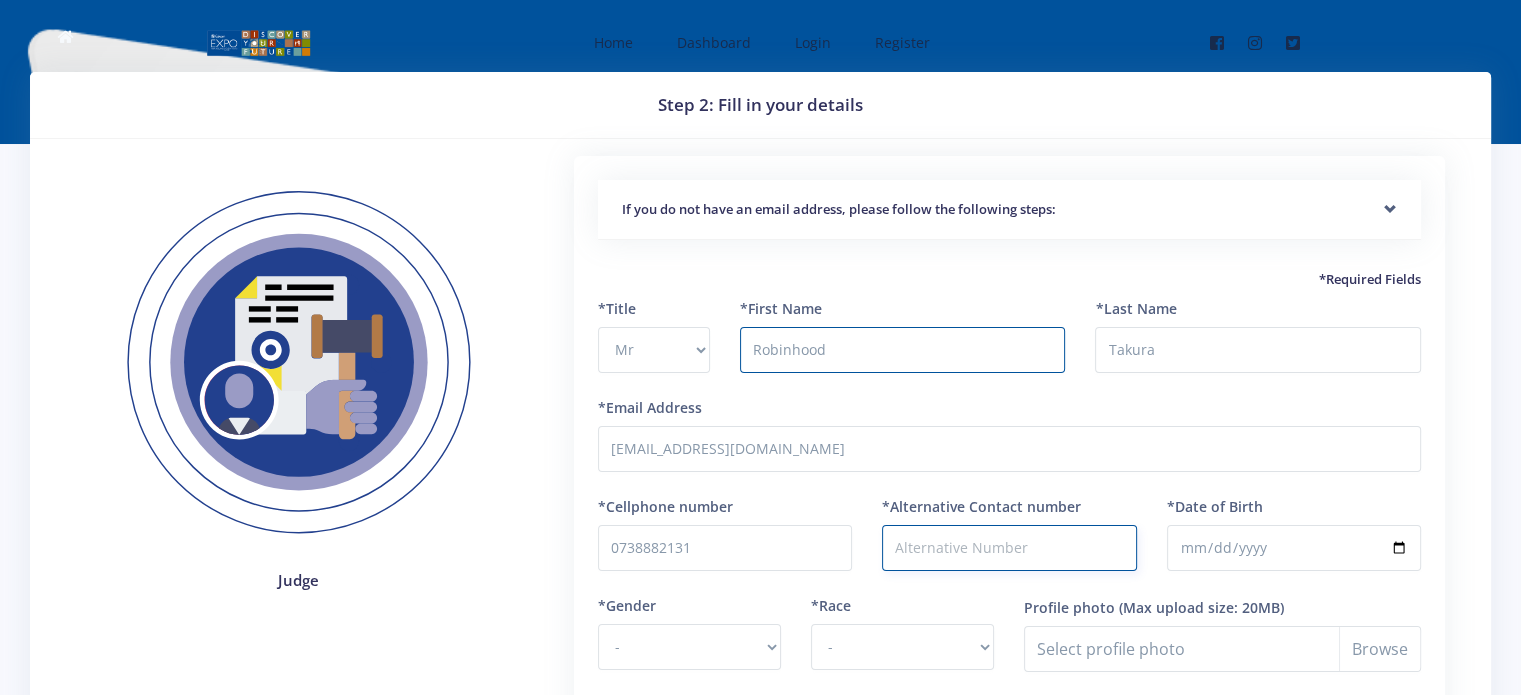 click on "*Alternative Contact number" at bounding box center [1009, 548] 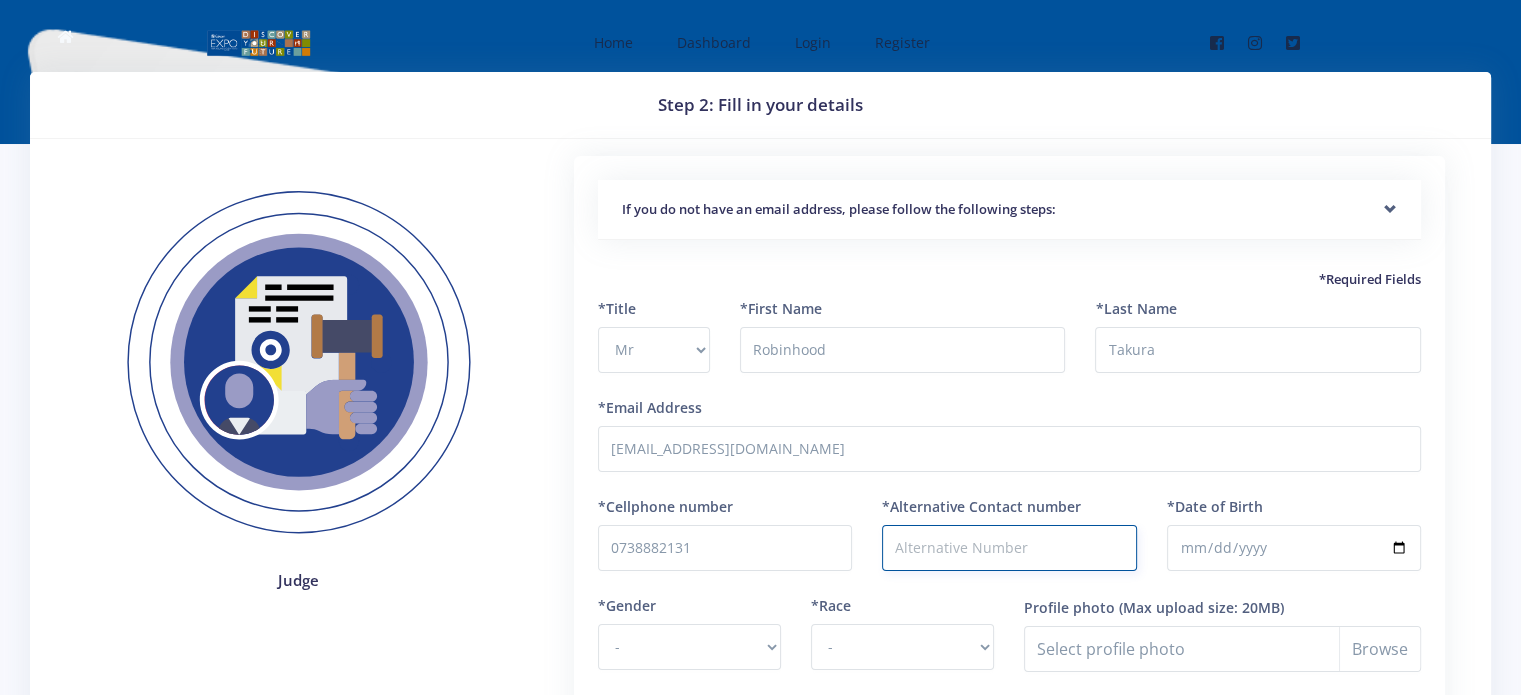 type on "0738882131" 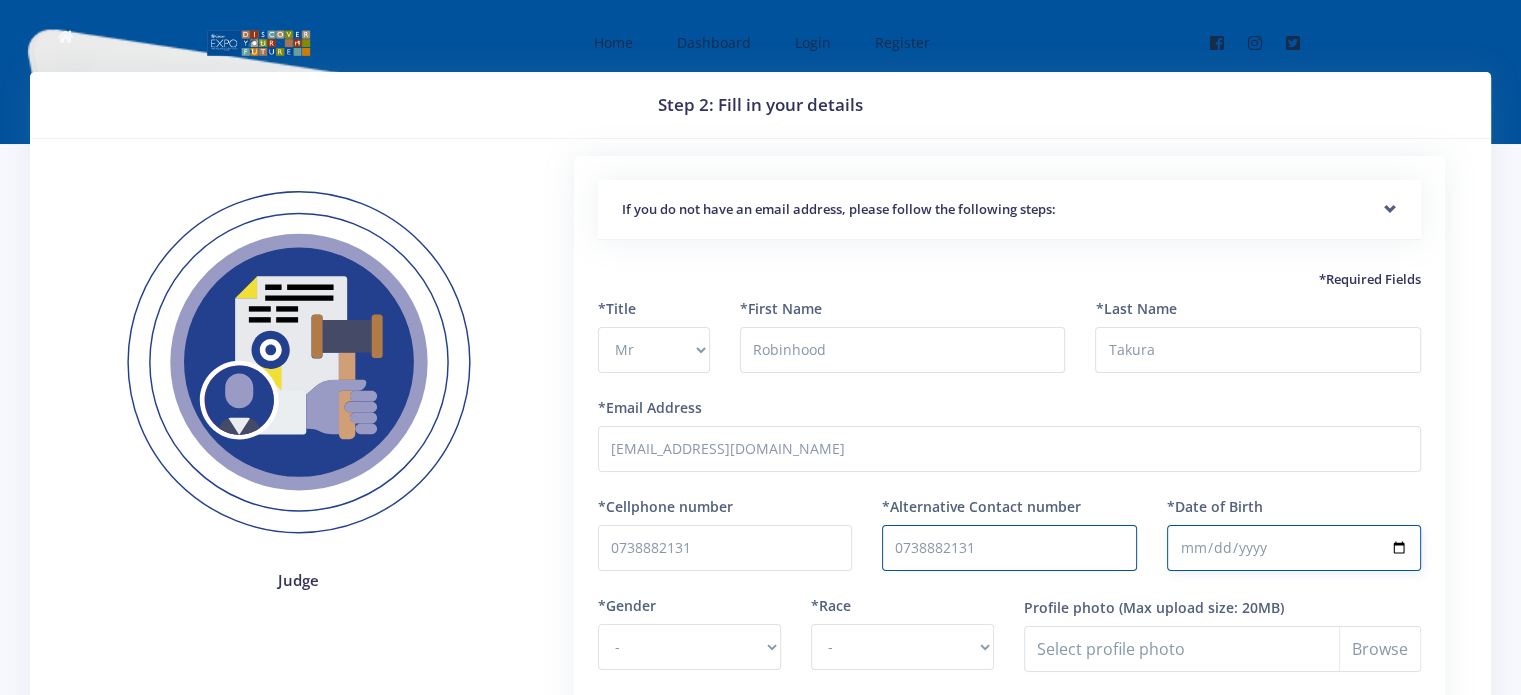 click on "*Date of Birth" at bounding box center (1294, 548) 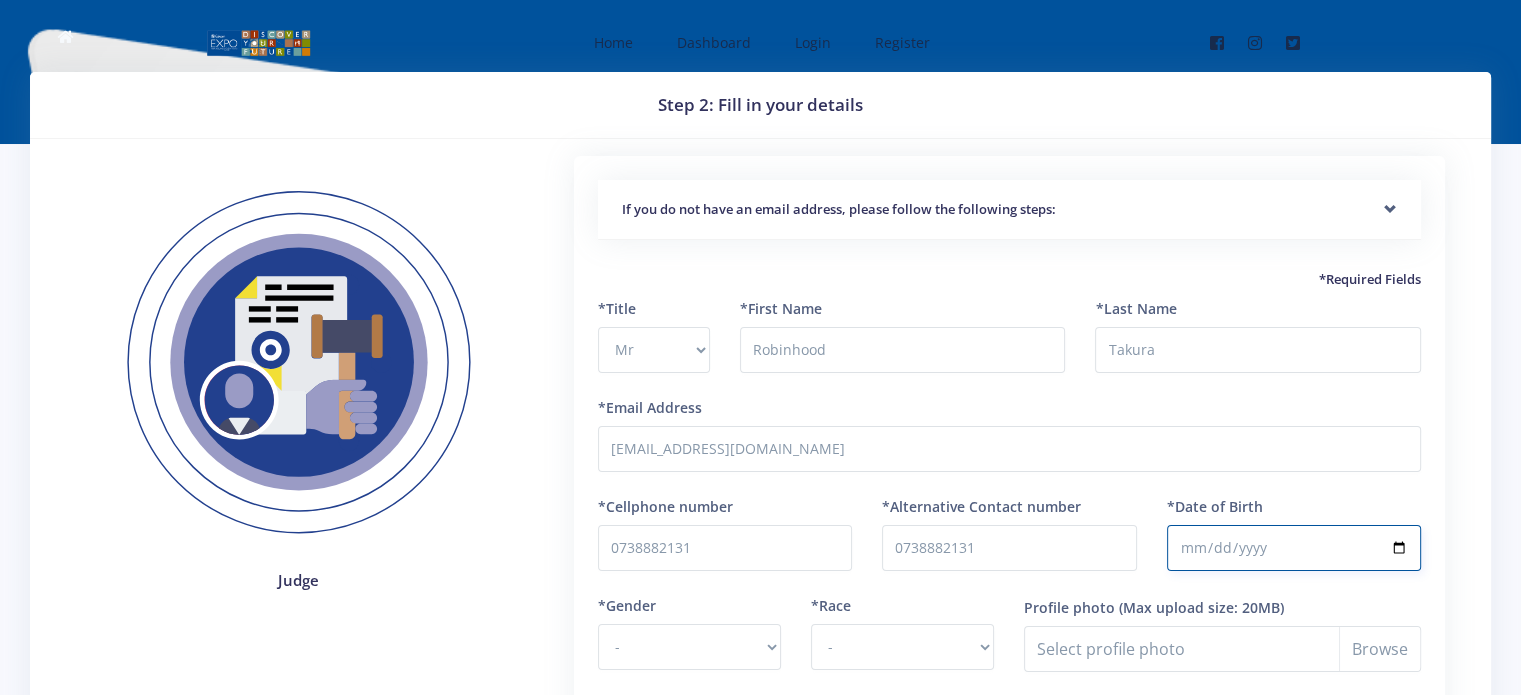 type on "1997-12-28" 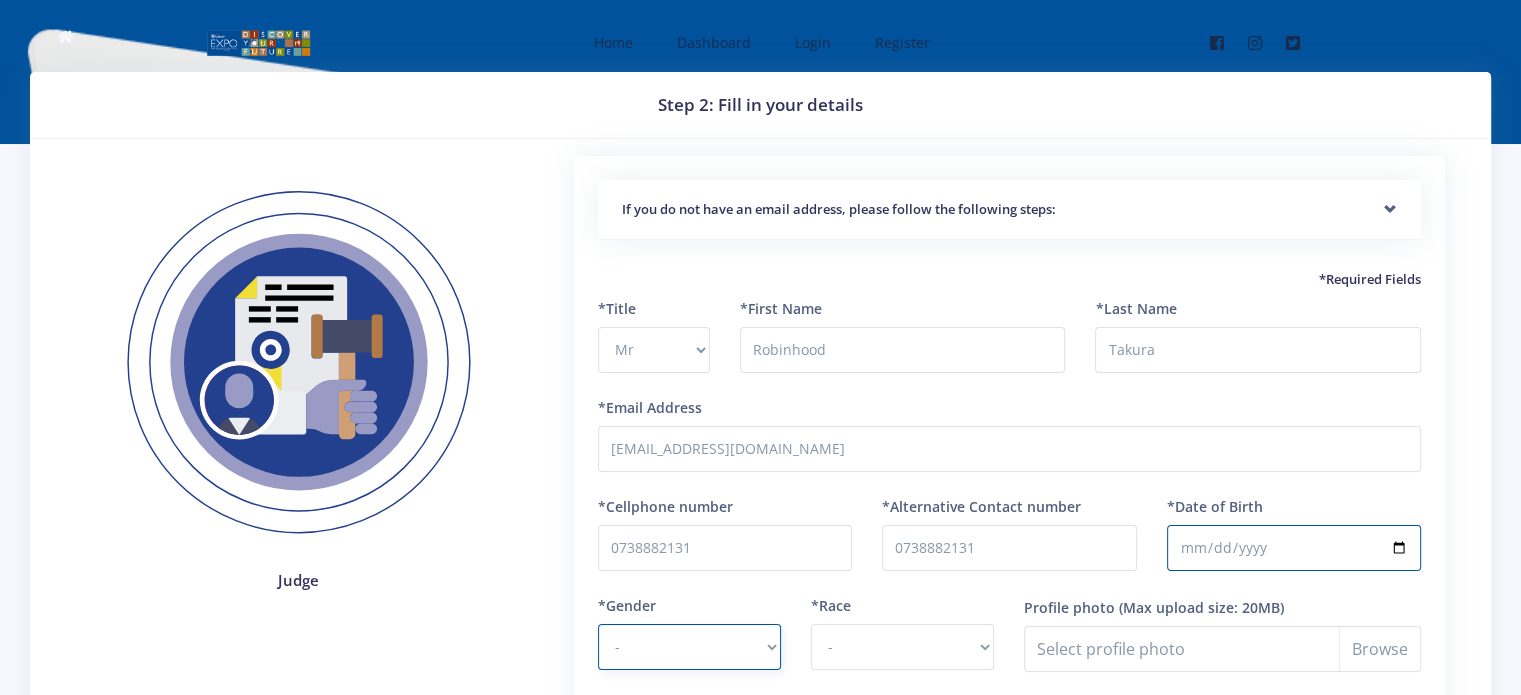 click on "-
Male
Female" at bounding box center (689, 647) 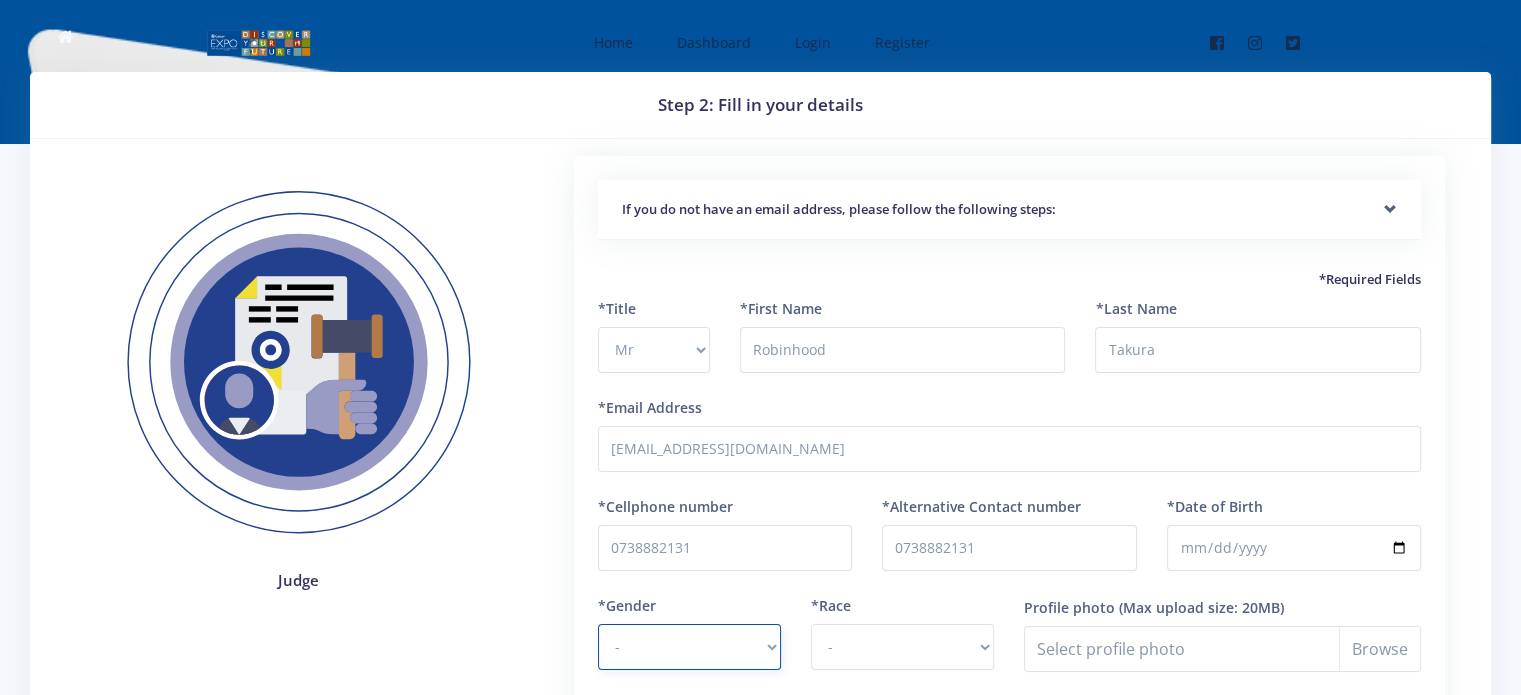 select on "M" 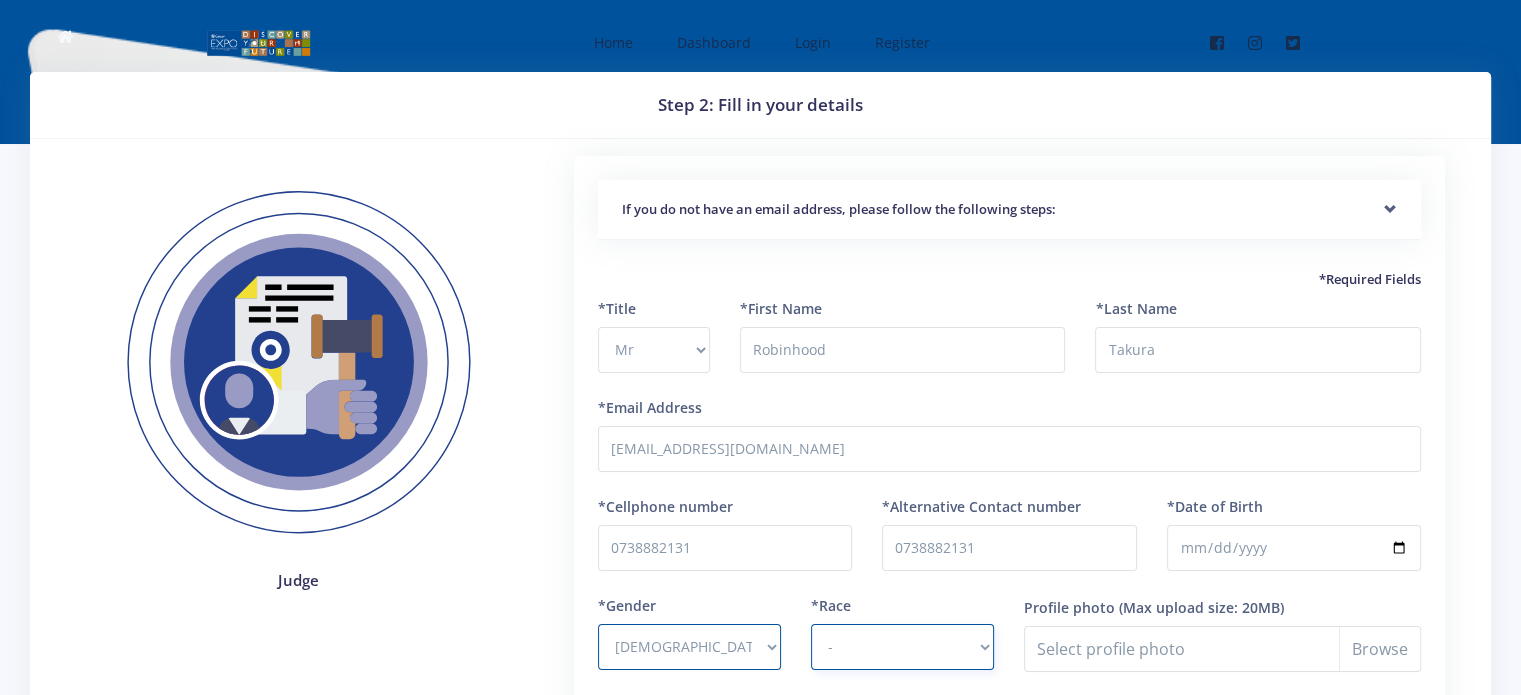 click on "-
African
Asian
Coloured
Indian
White
Other" at bounding box center (902, 647) 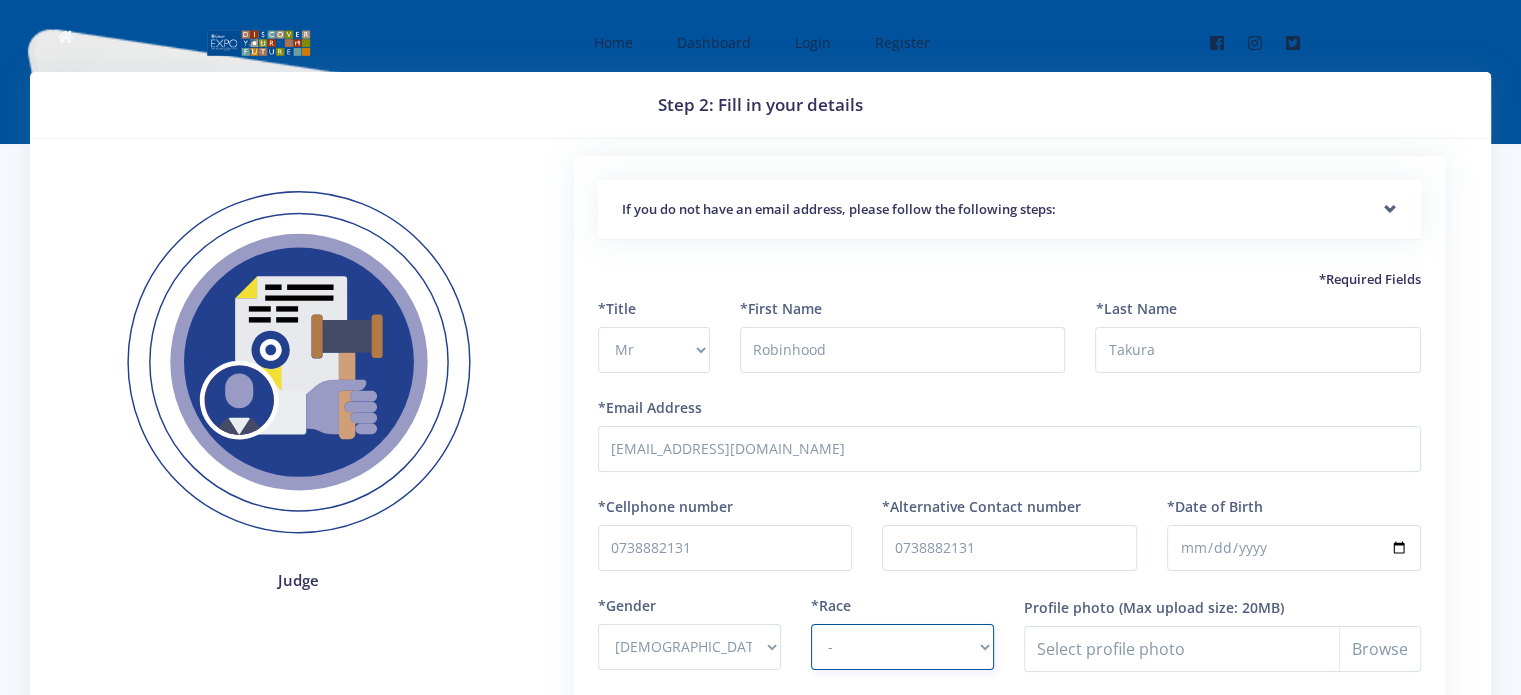 select on "African" 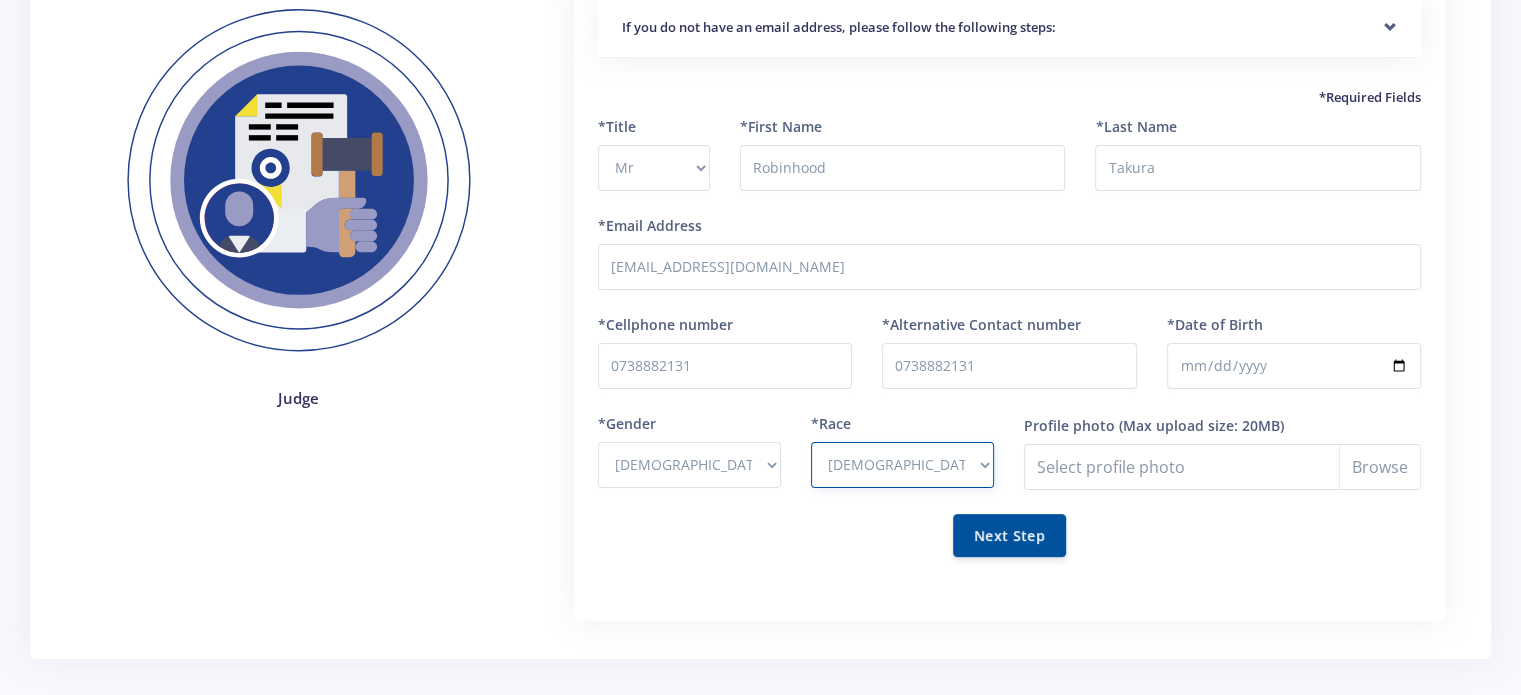 scroll, scrollTop: 184, scrollLeft: 0, axis: vertical 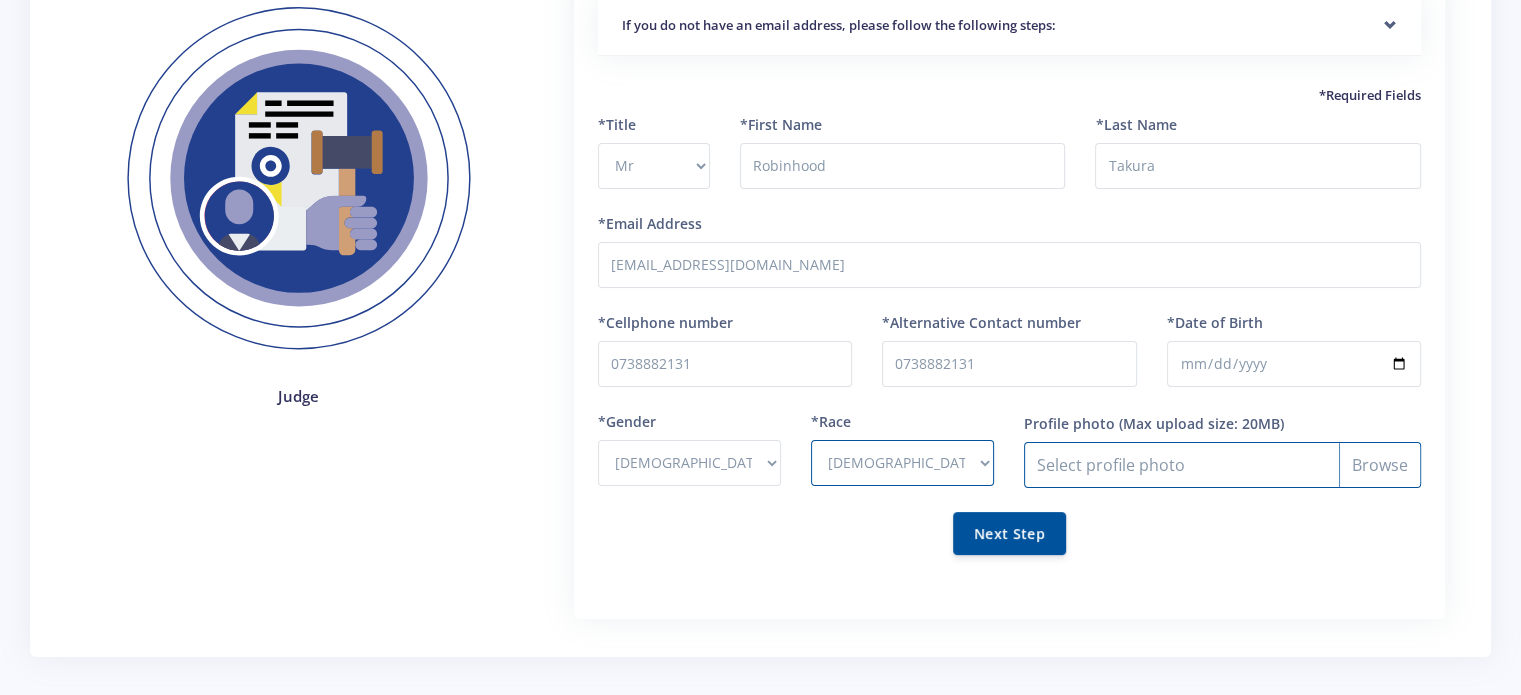 click on "Profile photo" at bounding box center (1222, 465) 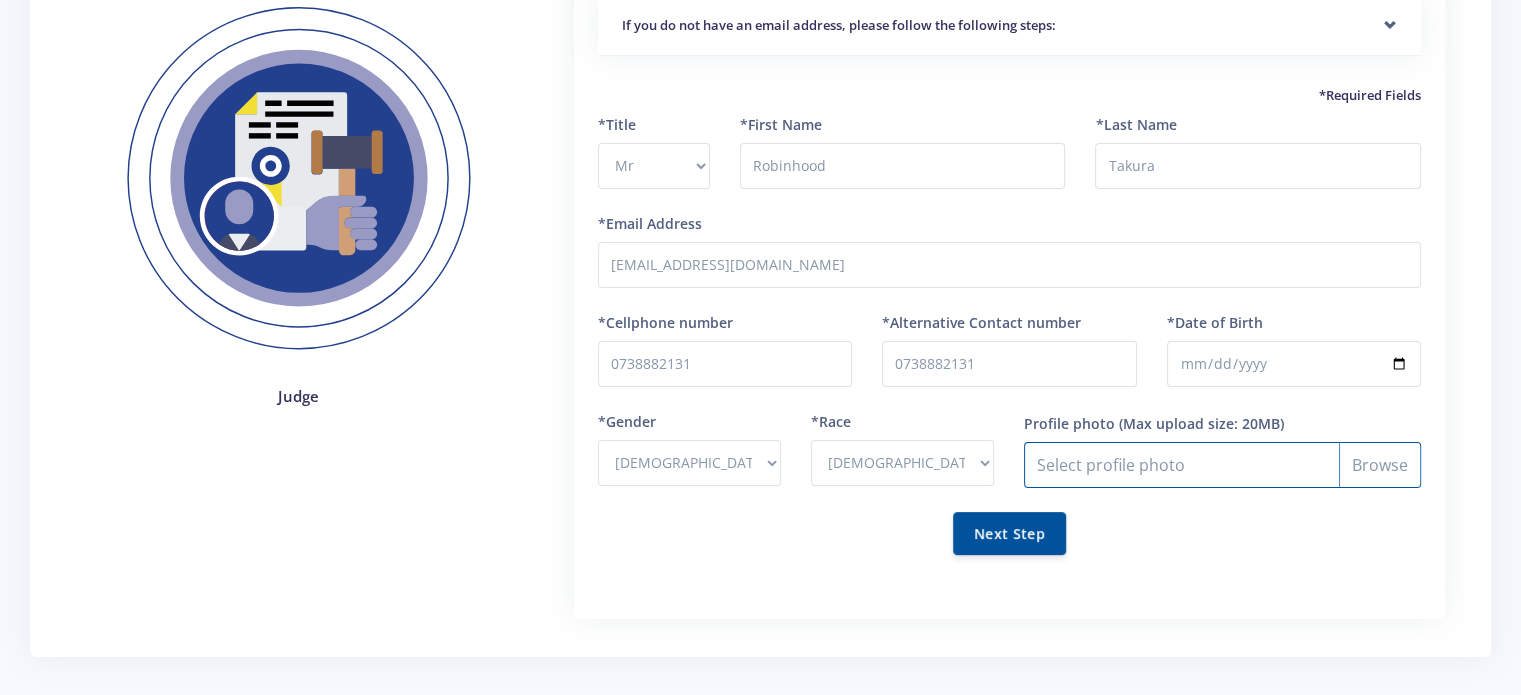 type on "C:\fakepath\Image (1).jpg" 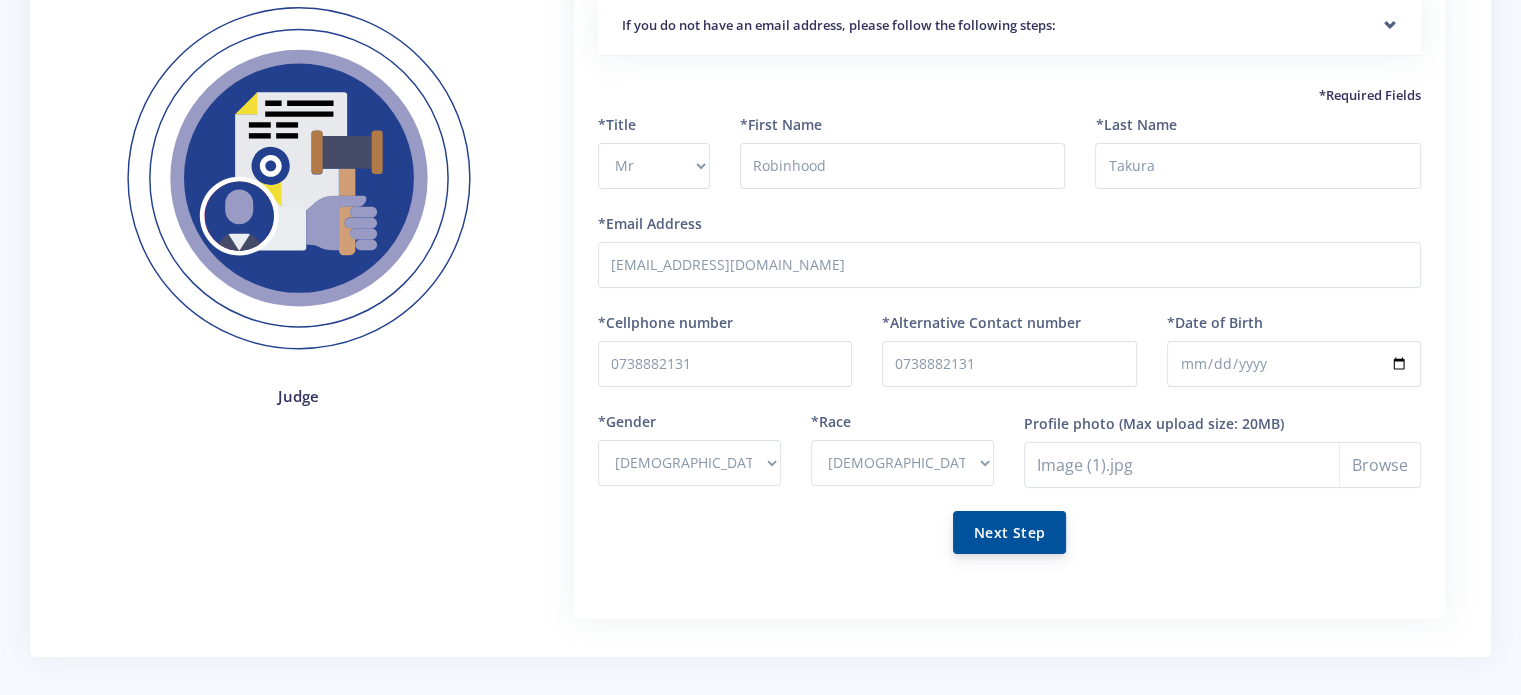 click on "Next
Step" at bounding box center [1009, 532] 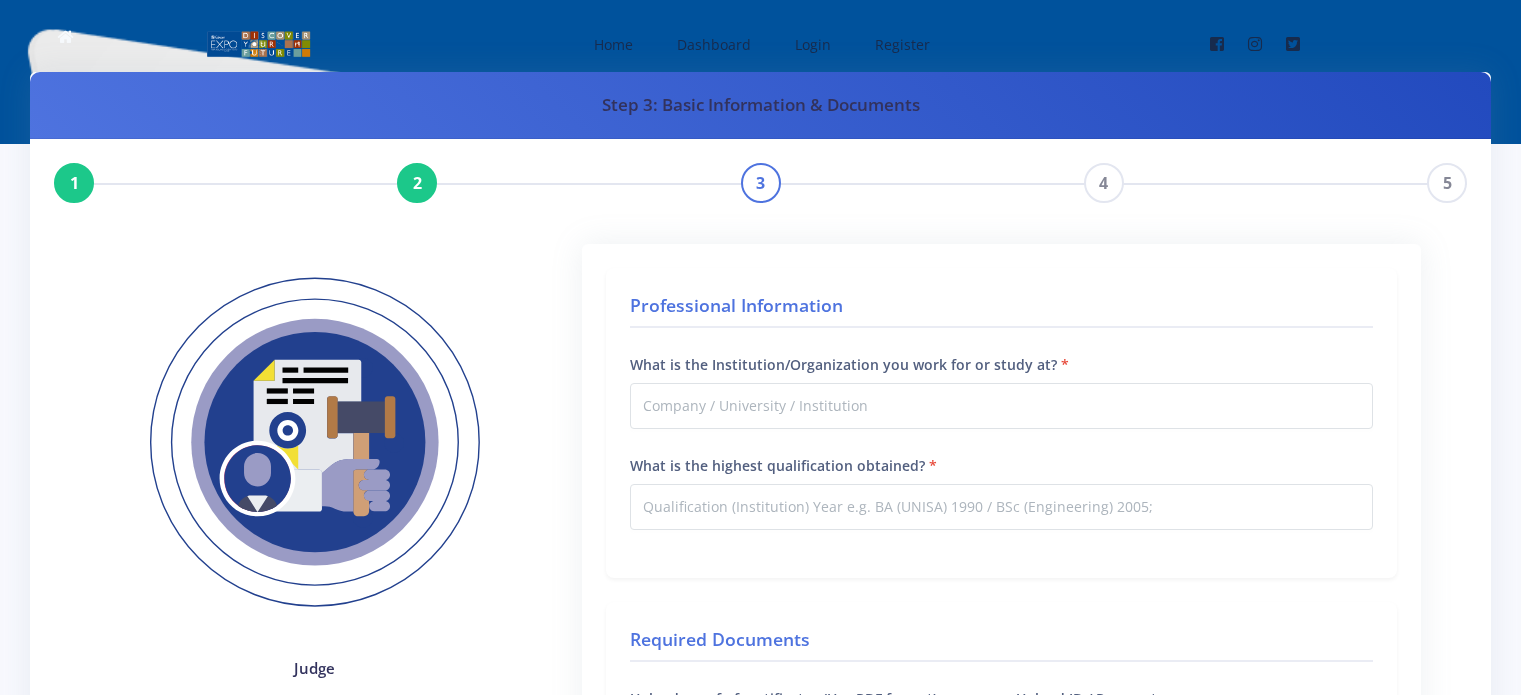 scroll, scrollTop: 0, scrollLeft: 0, axis: both 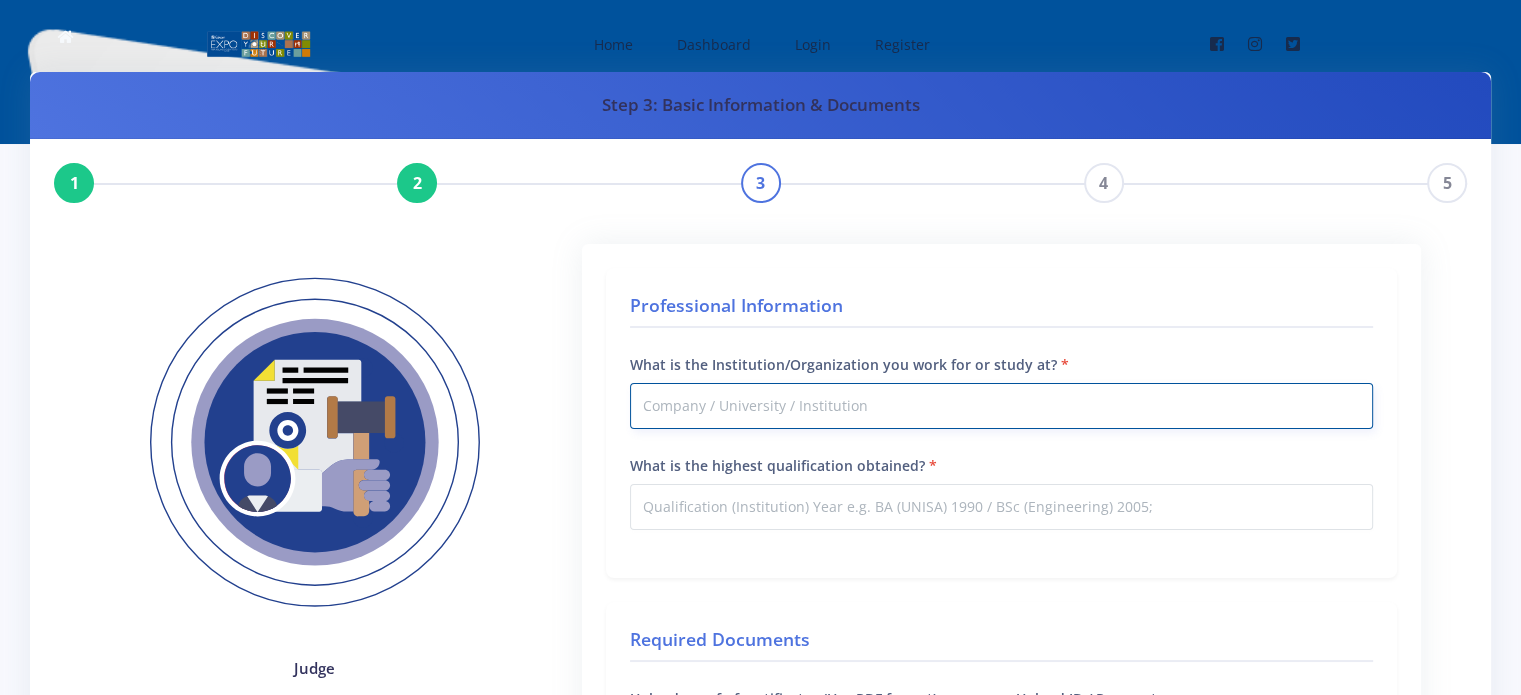 click on "What is the Institution/Organization you work for or study at?" at bounding box center [1001, 406] 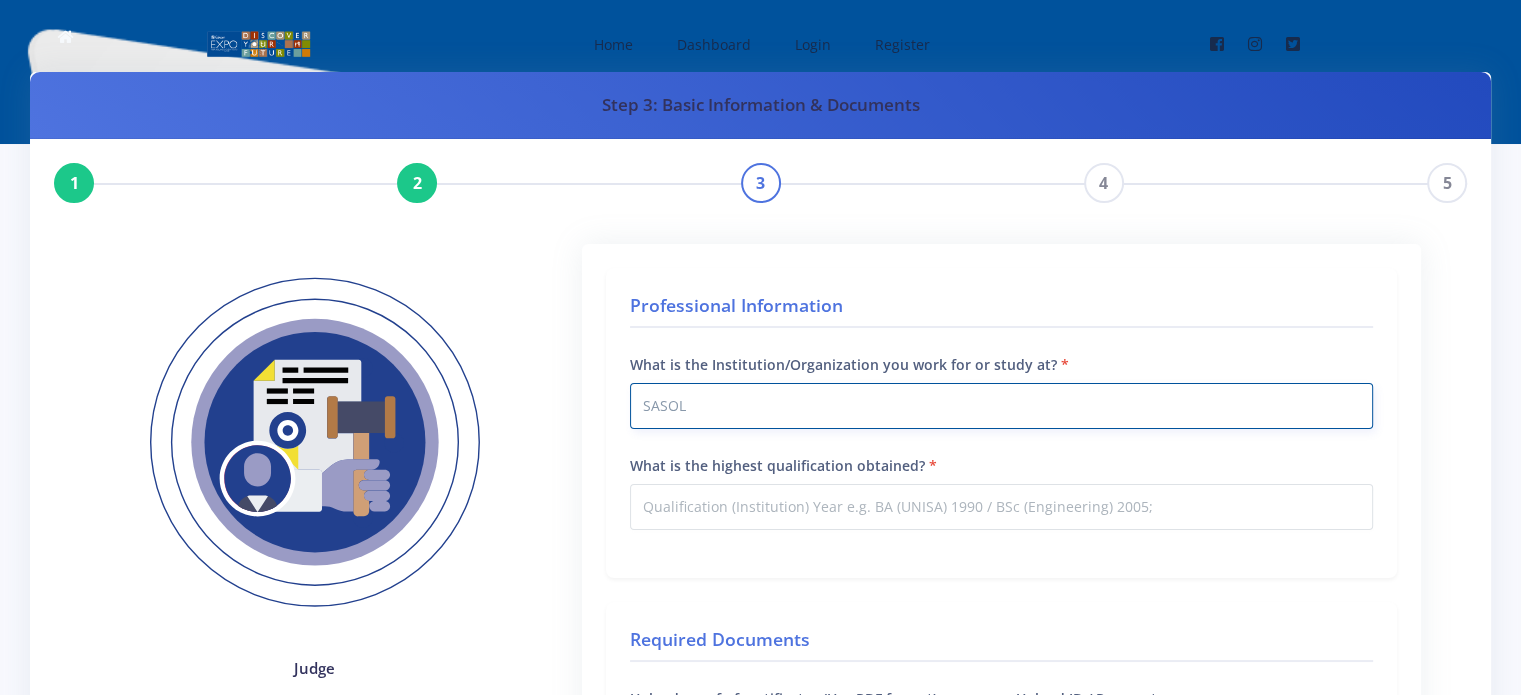 type on "SASOL" 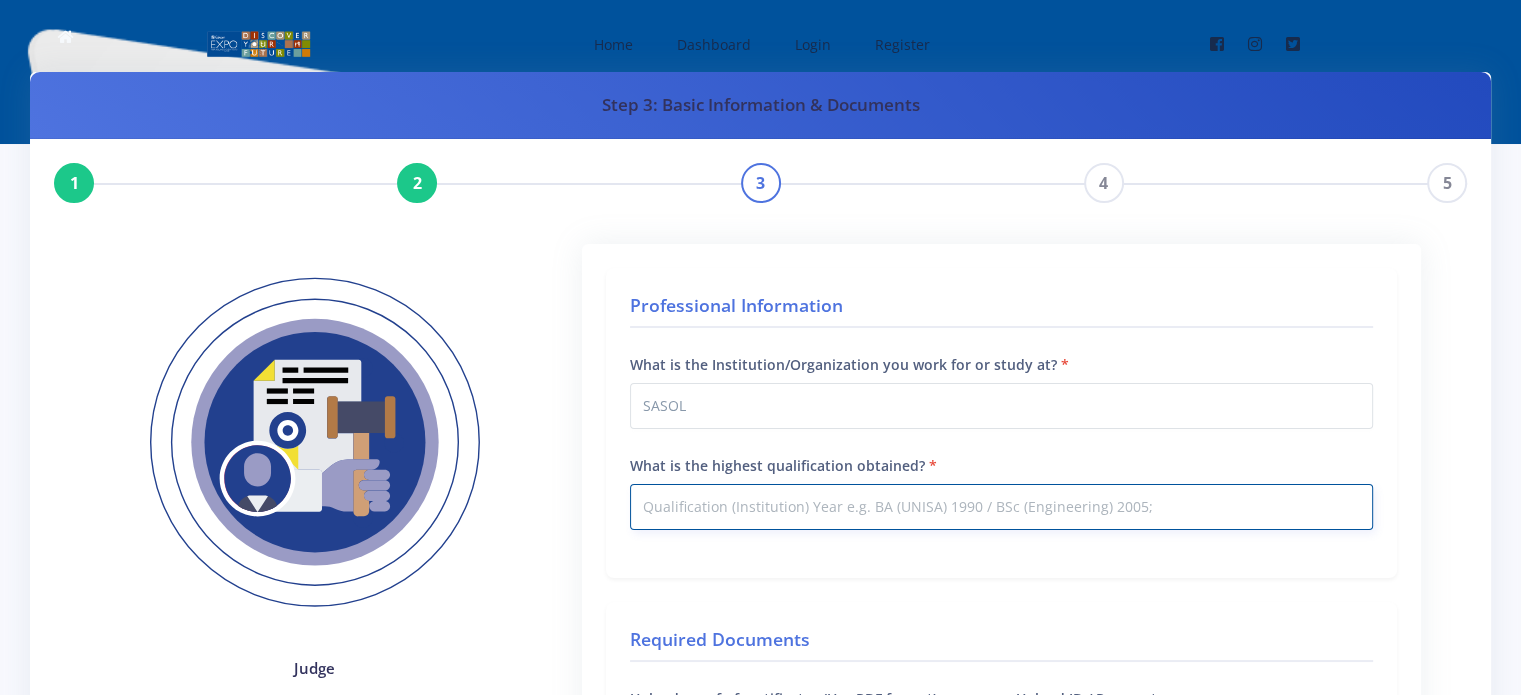 click on "What is the highest qualification obtained?" at bounding box center (1001, 507) 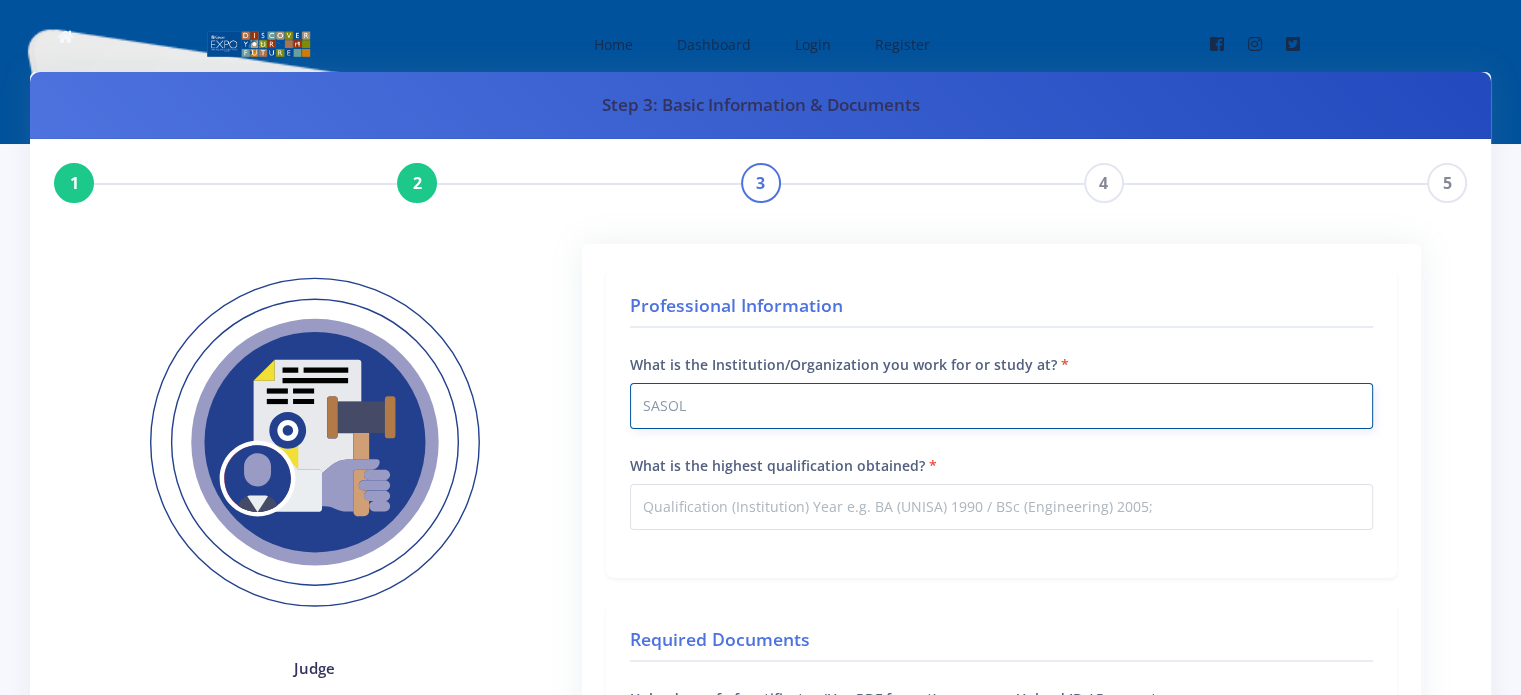 click on "SASOL" at bounding box center [1001, 406] 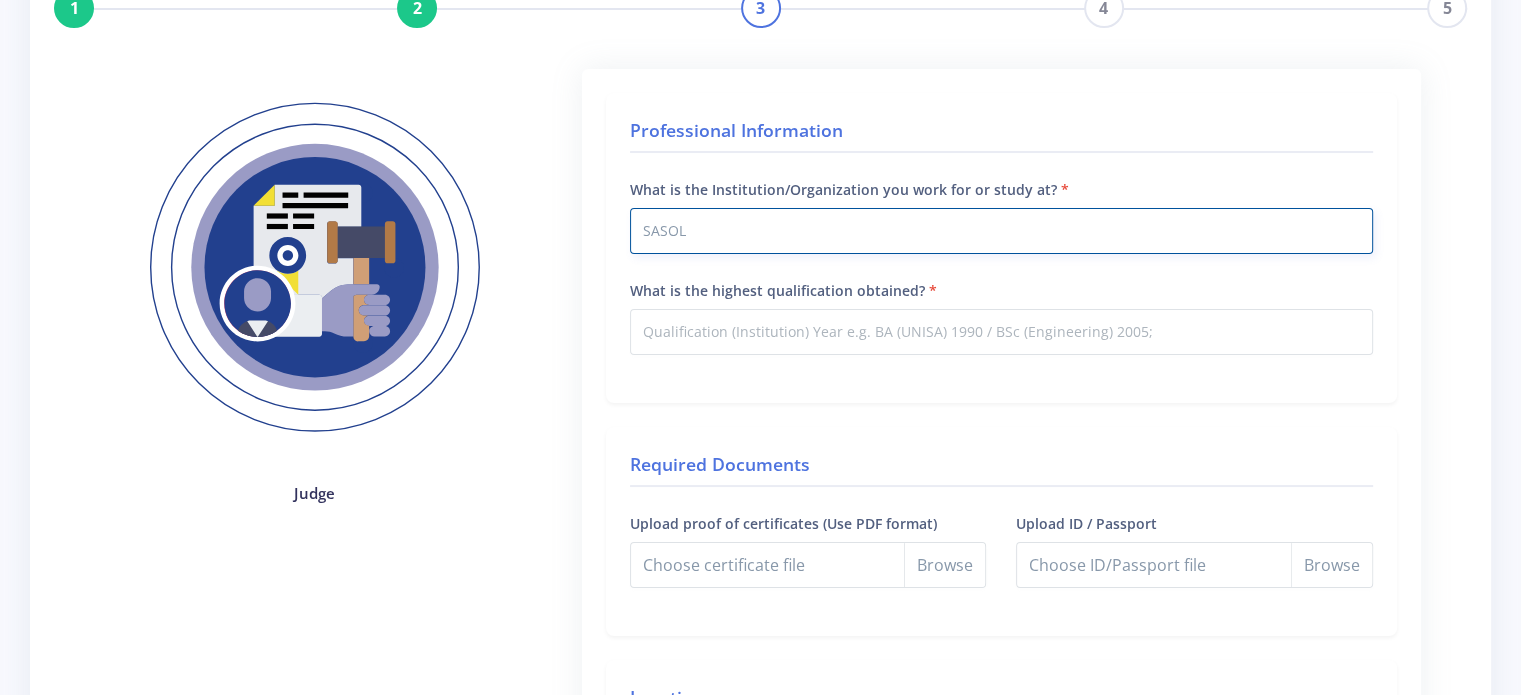 scroll, scrollTop: 193, scrollLeft: 0, axis: vertical 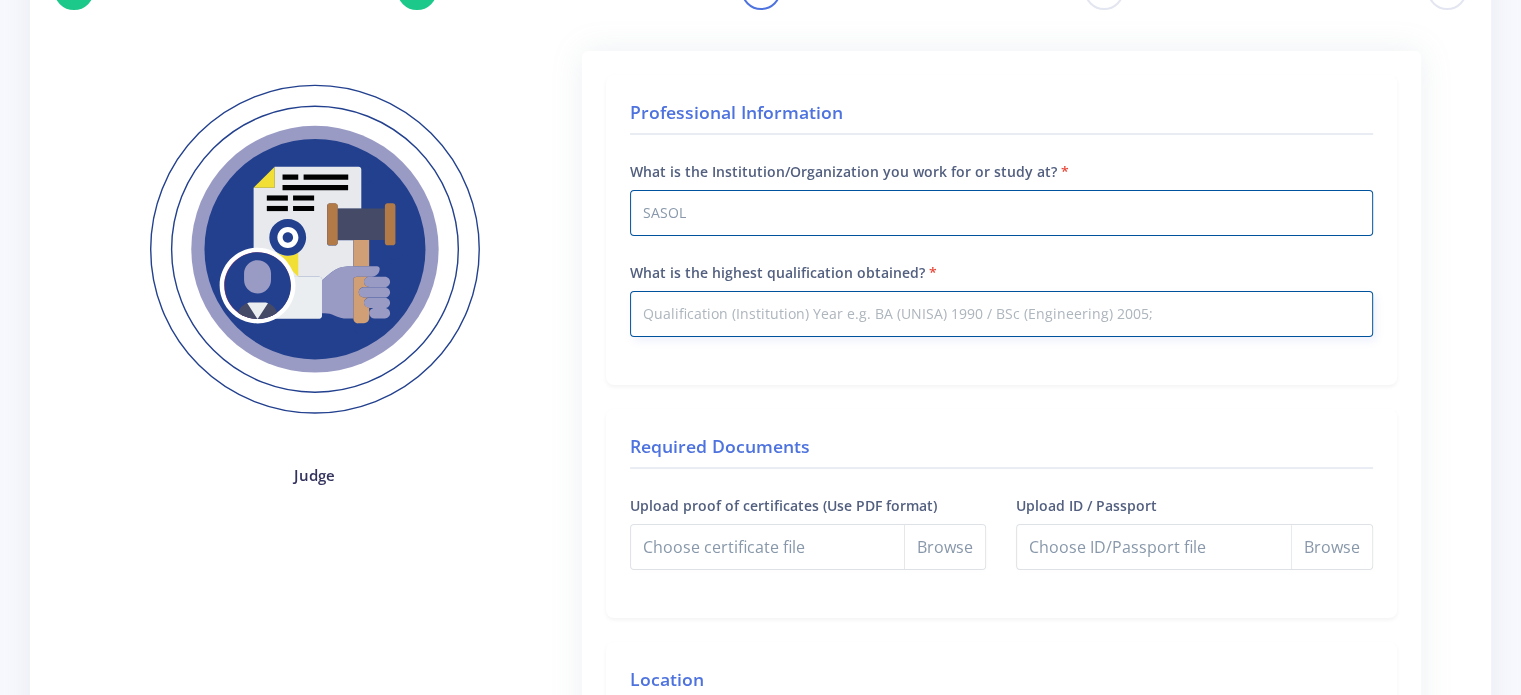 click on "What is the highest qualification obtained?" at bounding box center (1001, 314) 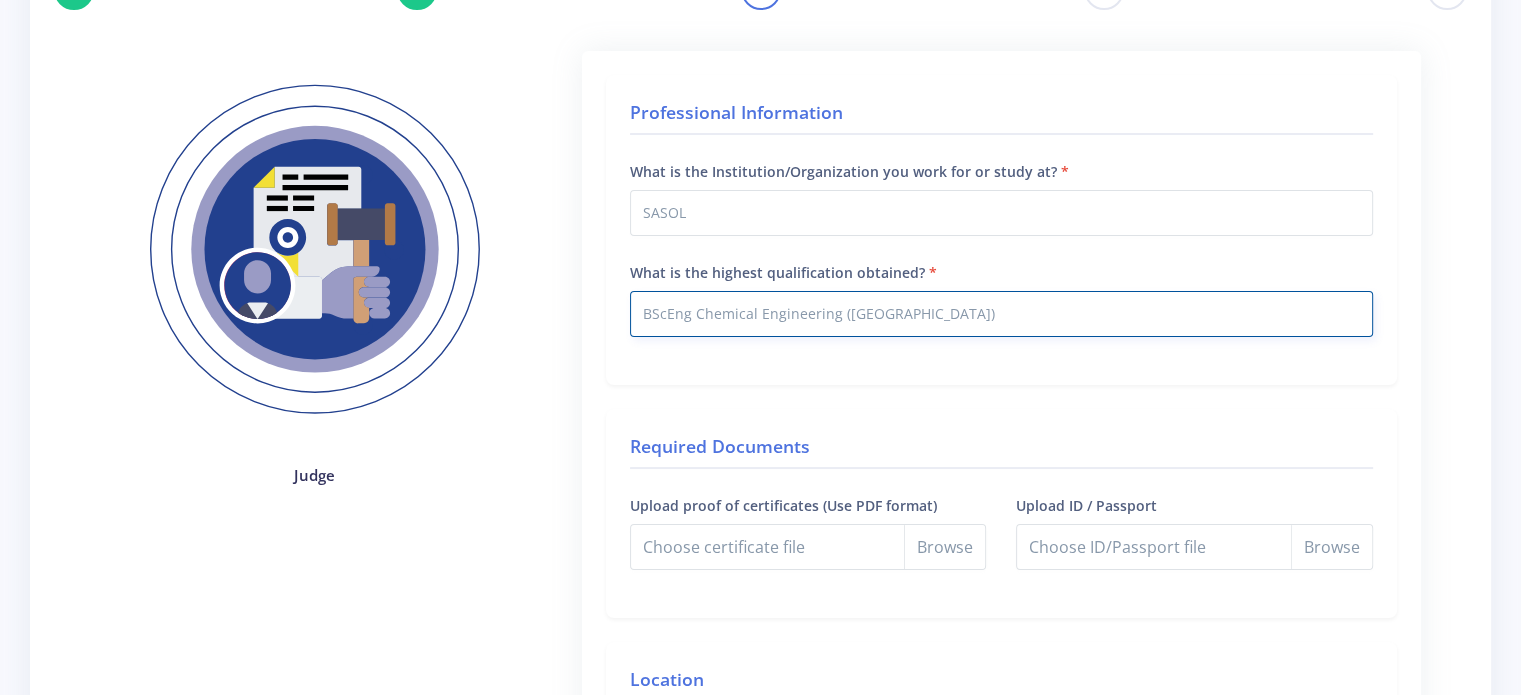 type on "BScEng Chemical Engineering (Witwatersrand)" 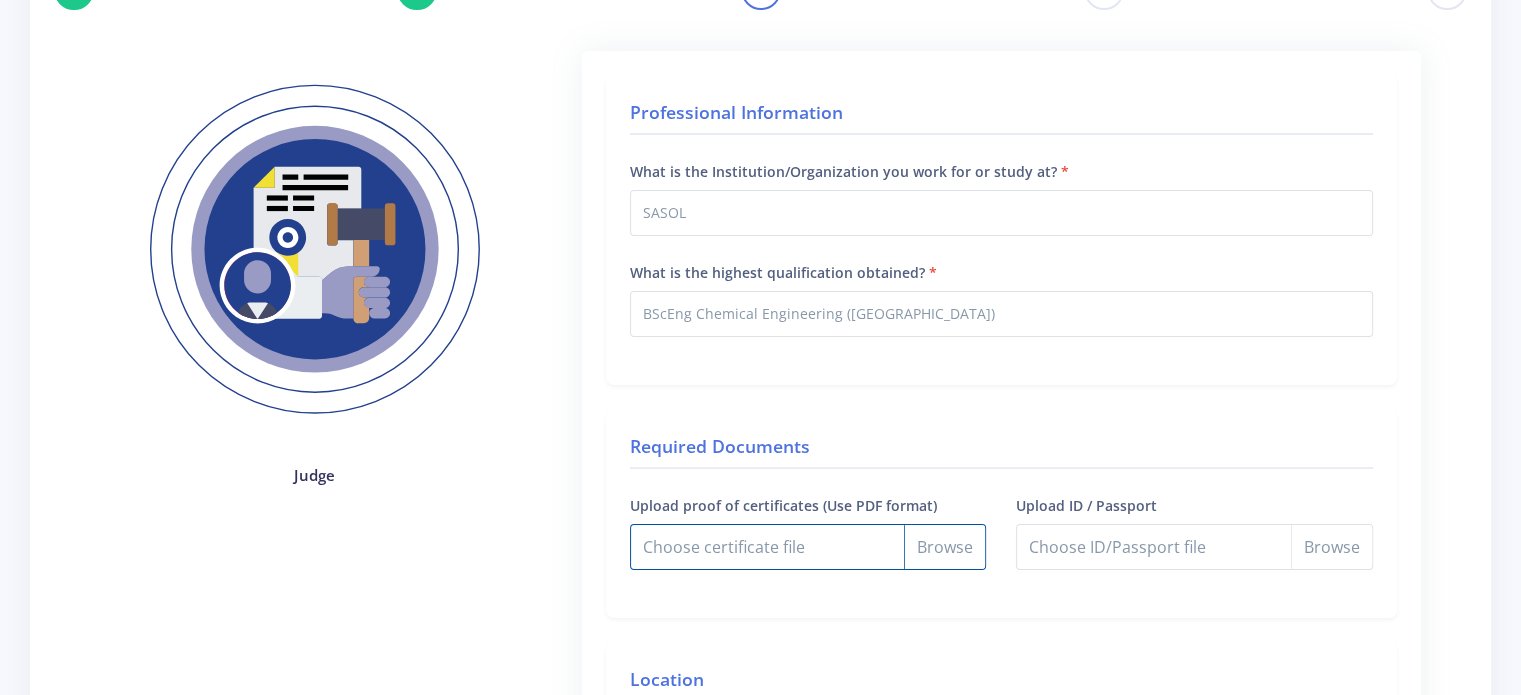 click on "Upload proof of certificates (Use PDF format)" at bounding box center (808, 547) 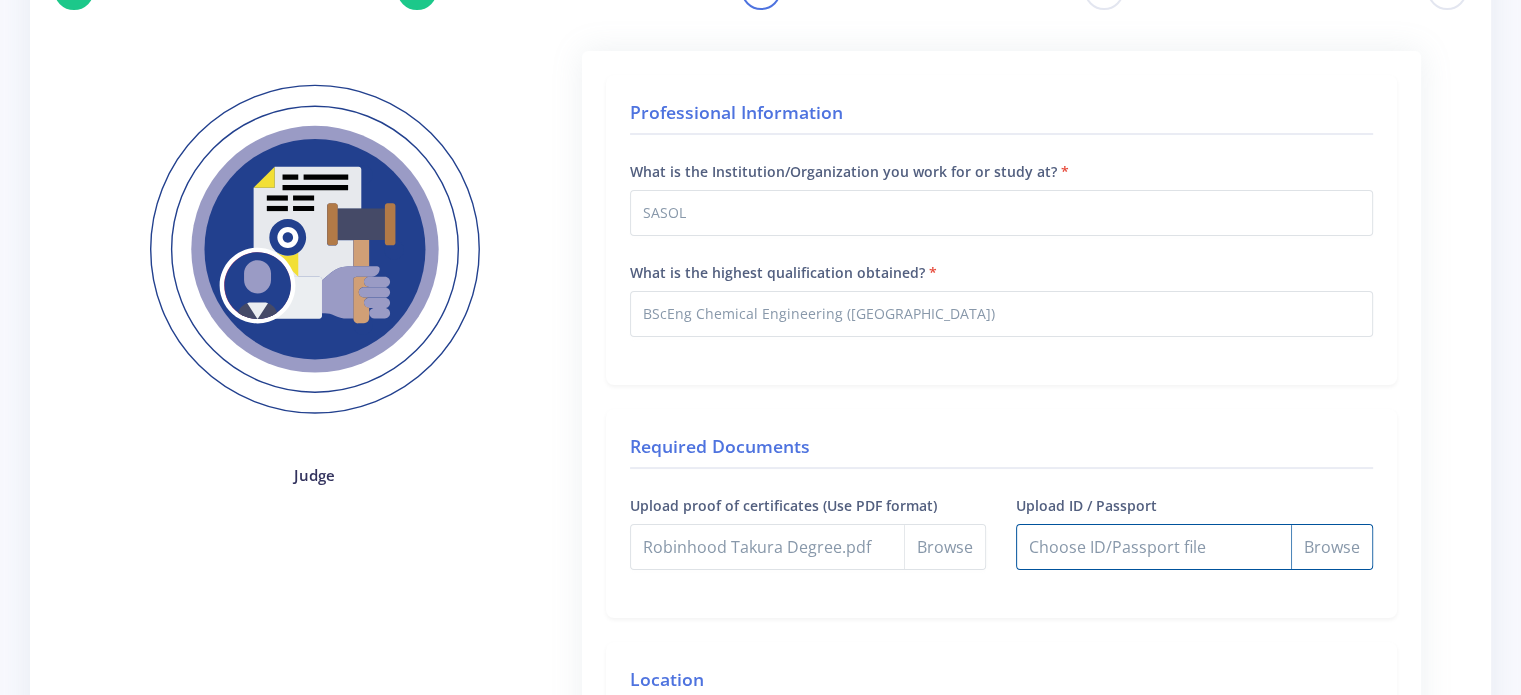 click on "Upload ID / Passport" at bounding box center [1194, 547] 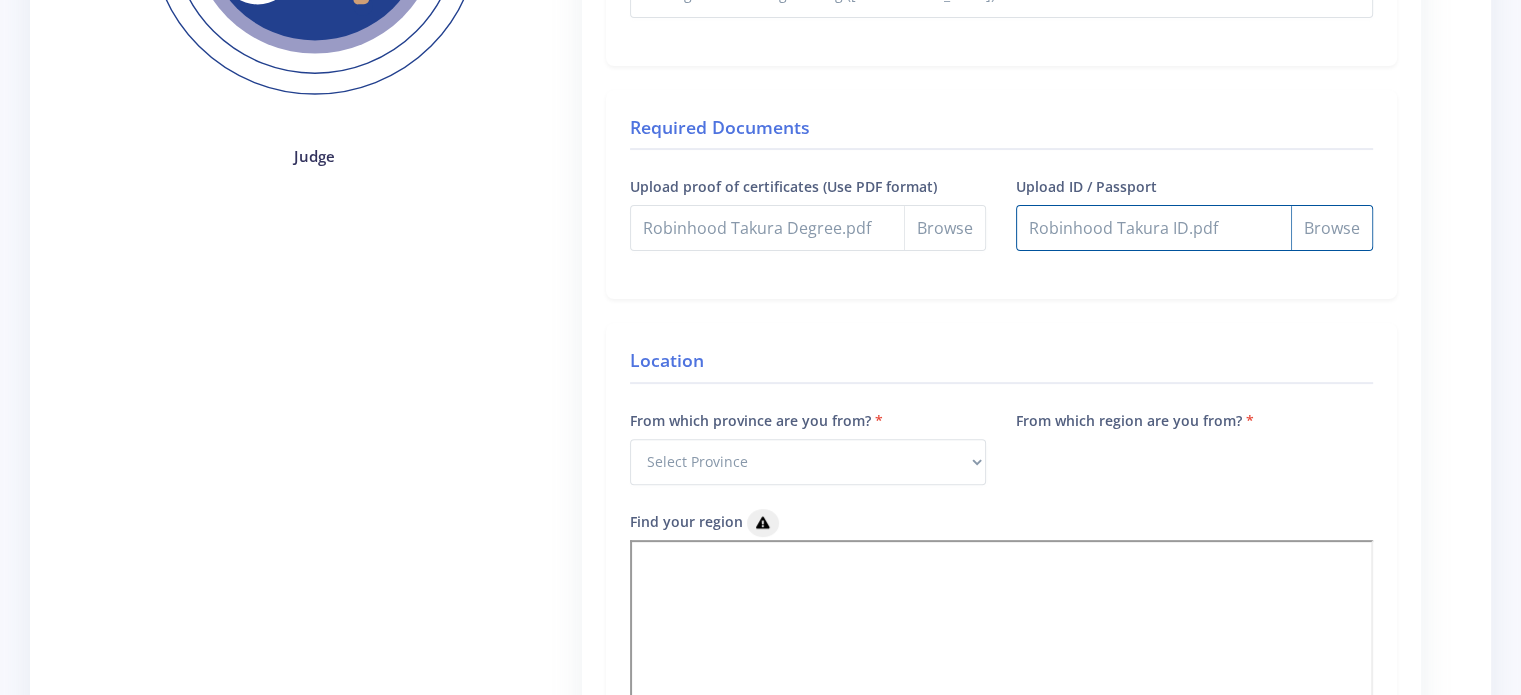 scroll, scrollTop: 518, scrollLeft: 0, axis: vertical 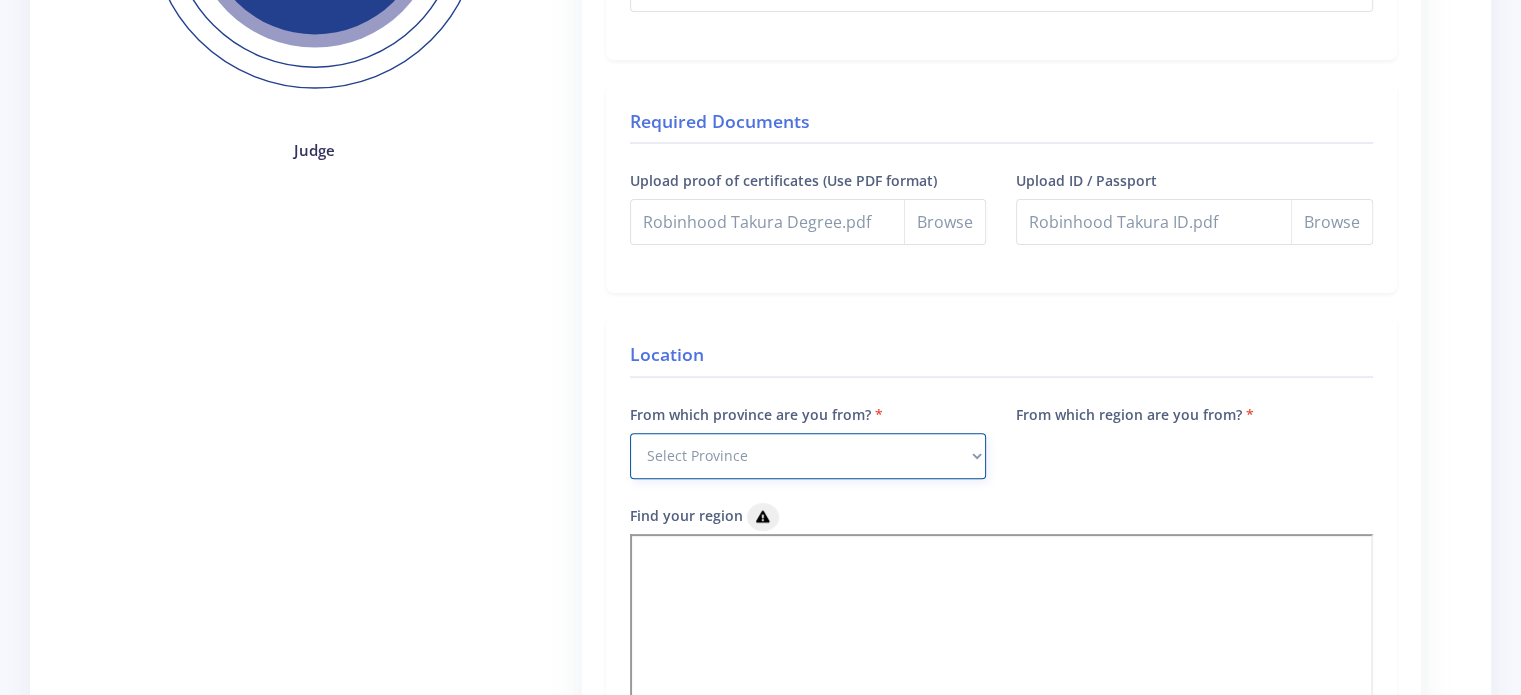 click on "Select Province
Western Cape
Eastern Cape
Northern Cape
North West
Free State" at bounding box center (808, 456) 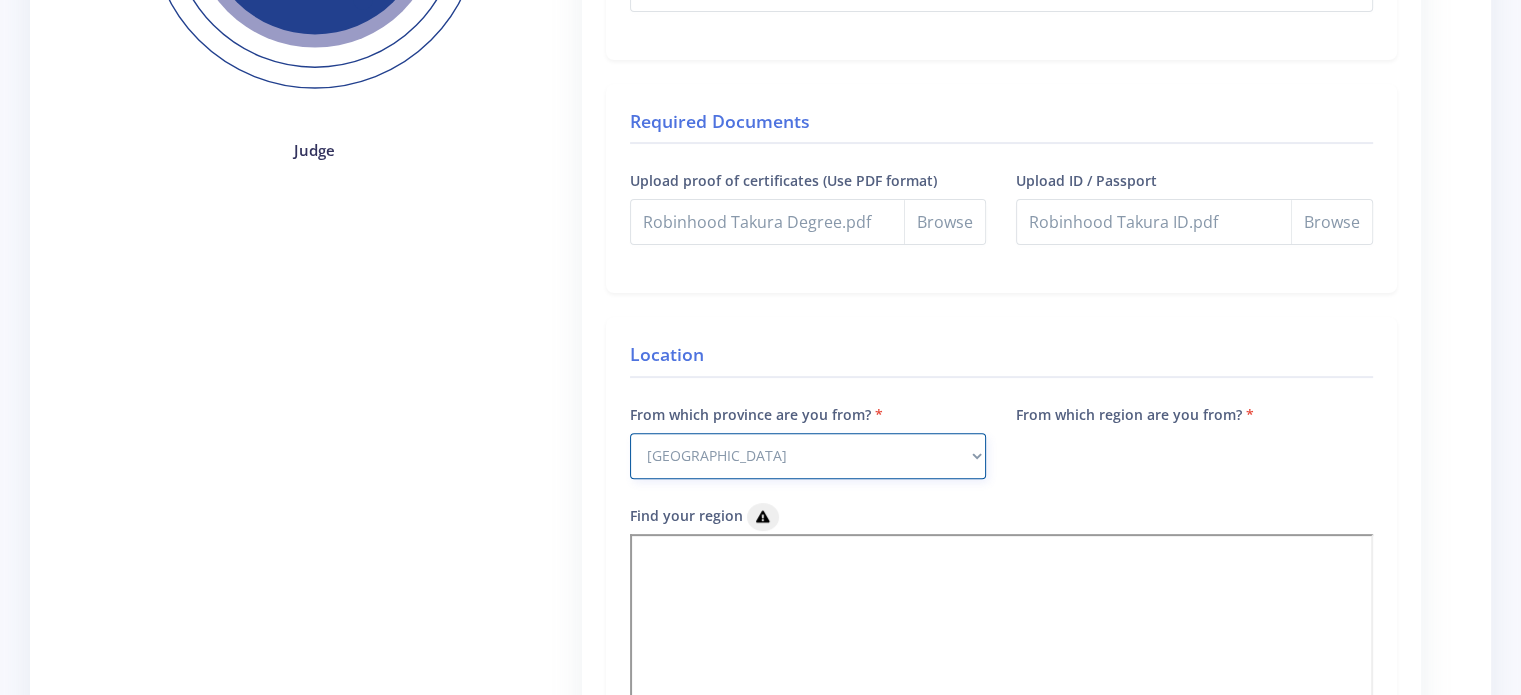 click on "Select Province
Western Cape
Eastern Cape
Northern Cape
North West
Free State" at bounding box center (808, 456) 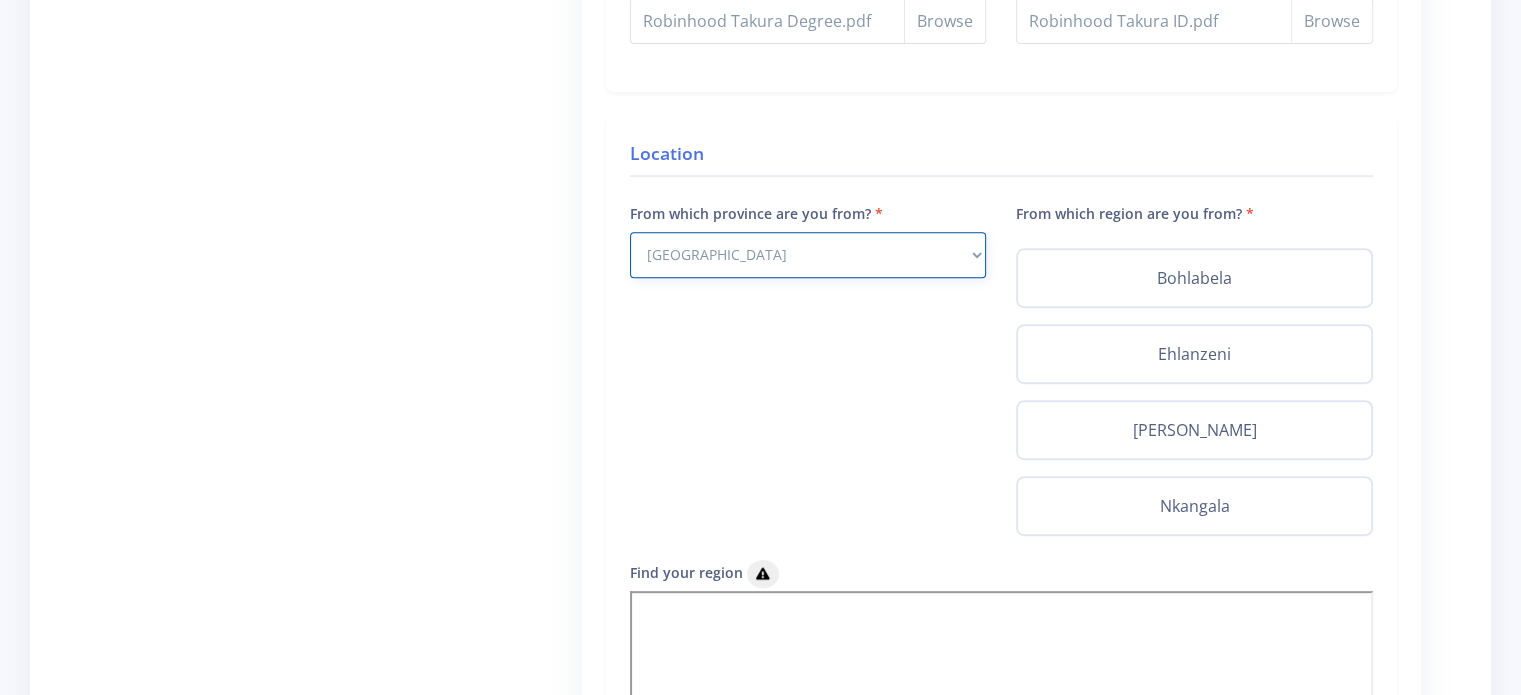 scroll, scrollTop: 722, scrollLeft: 0, axis: vertical 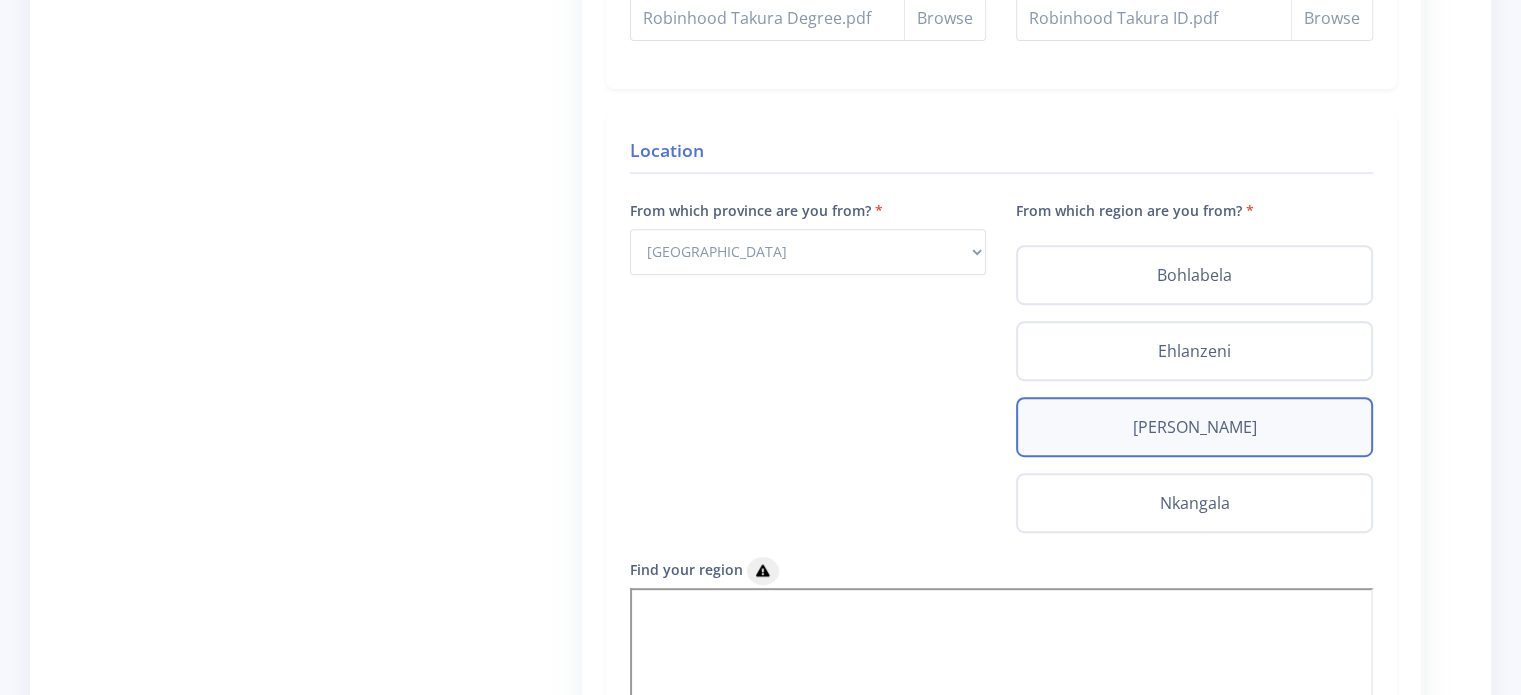 click on "Gert Sibande" at bounding box center [1194, 427] 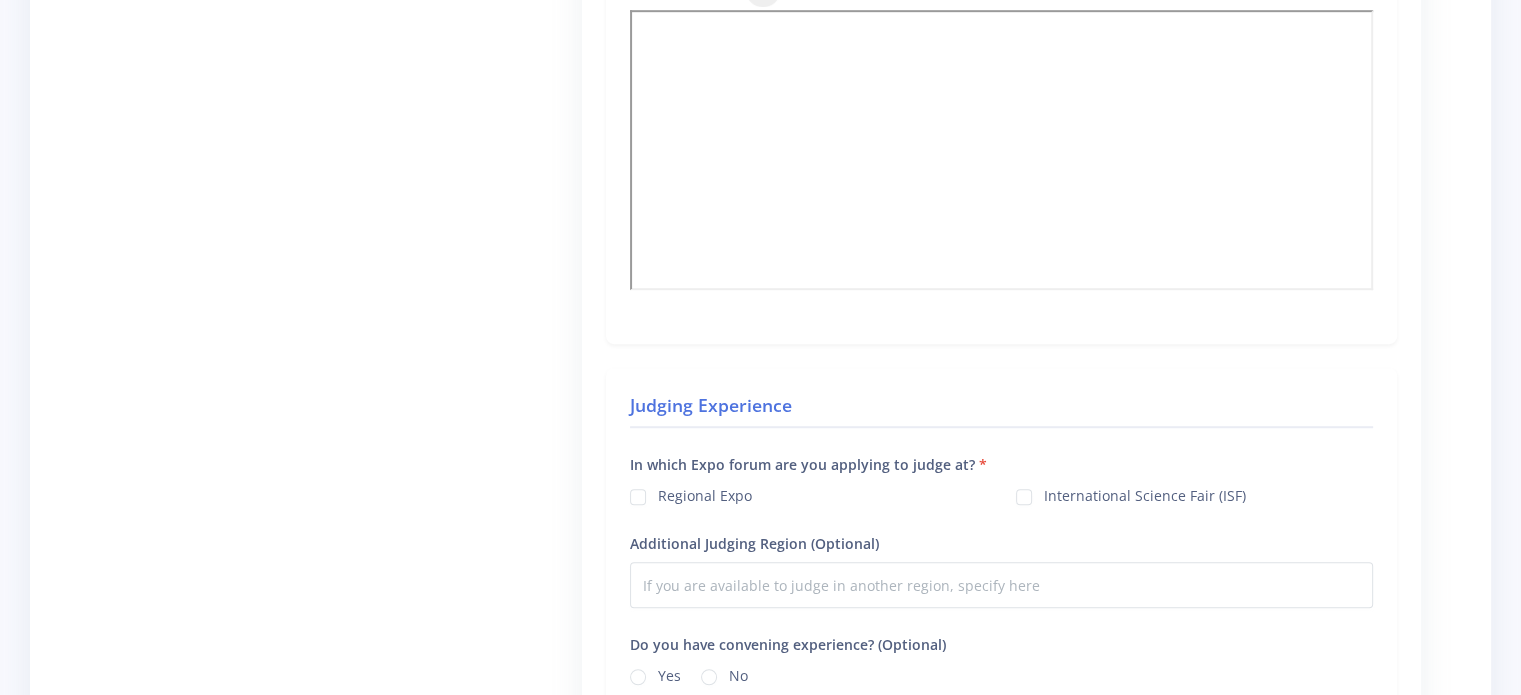 scroll, scrollTop: 1308, scrollLeft: 0, axis: vertical 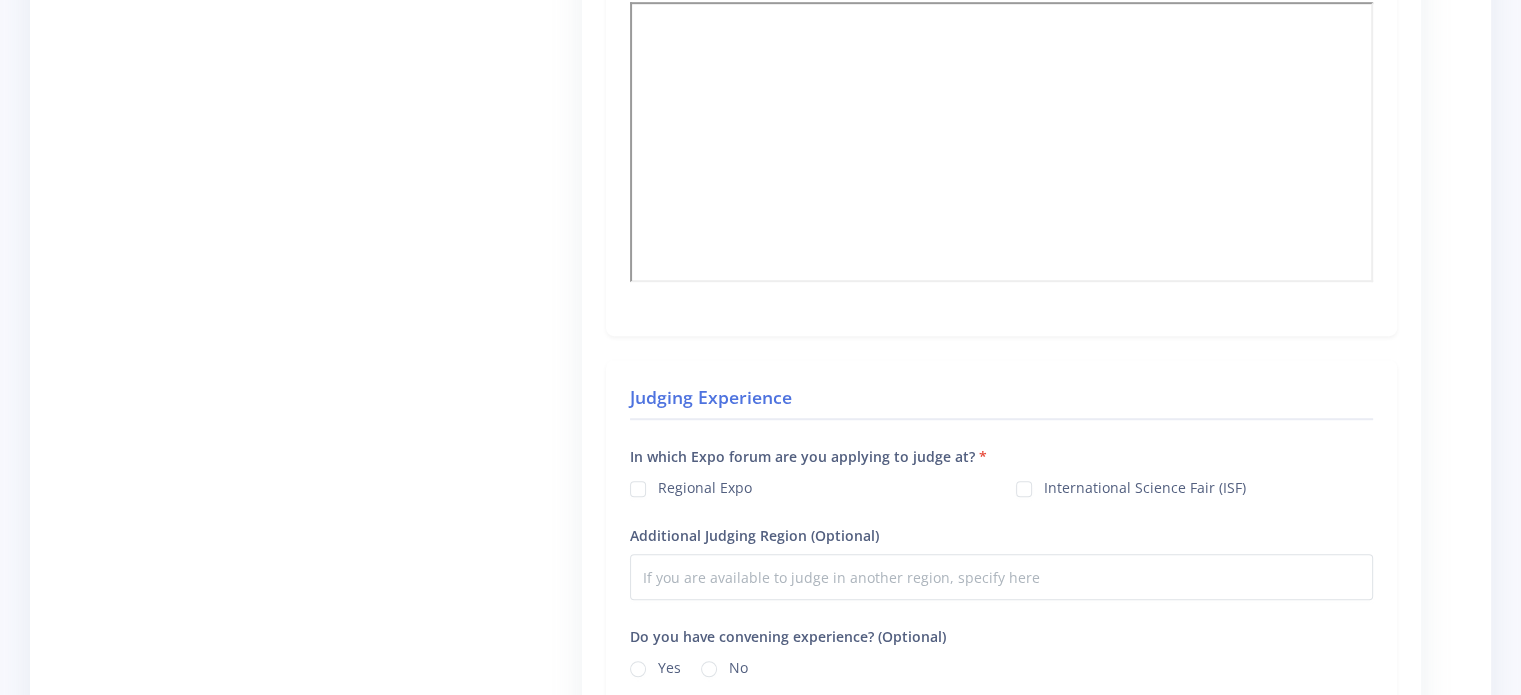 click on "International Science Fair (ISF)" at bounding box center (1145, 485) 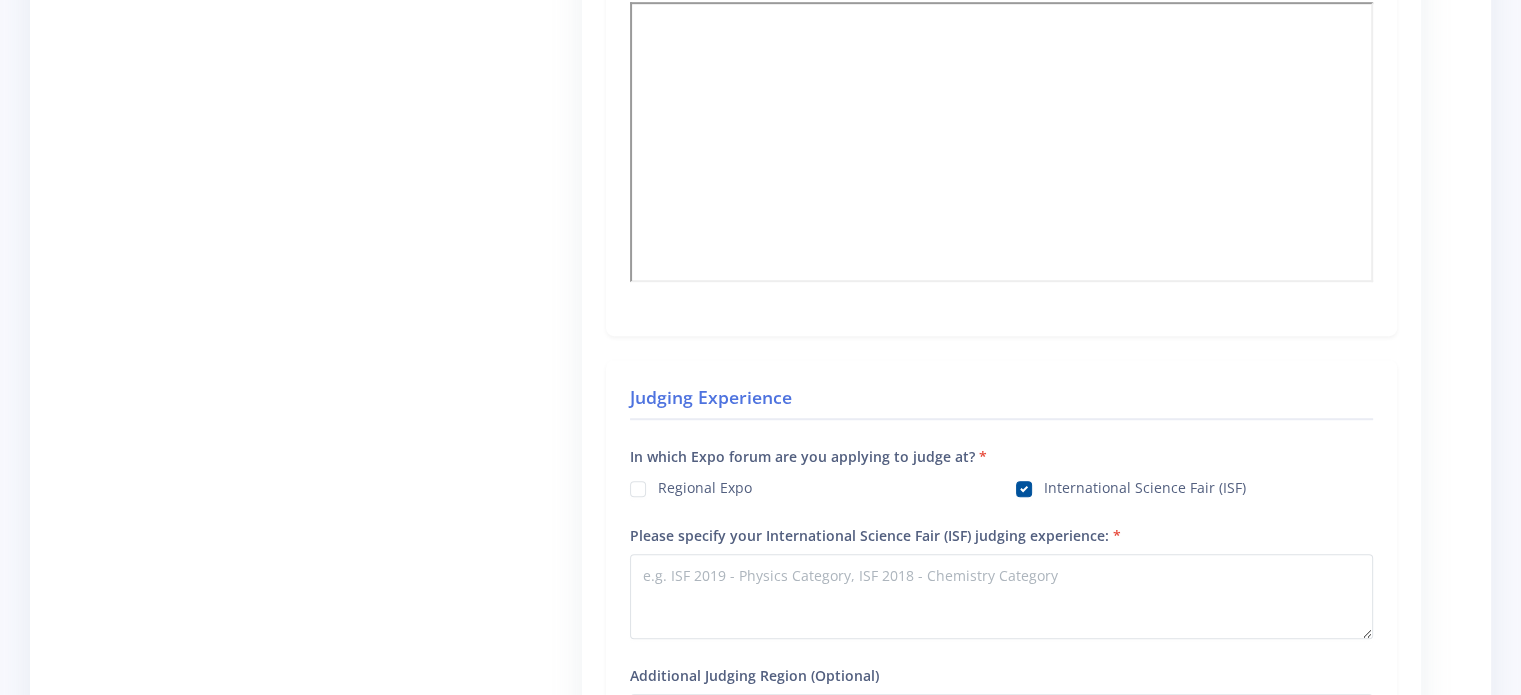 click on "Regional Expo" at bounding box center [705, 485] 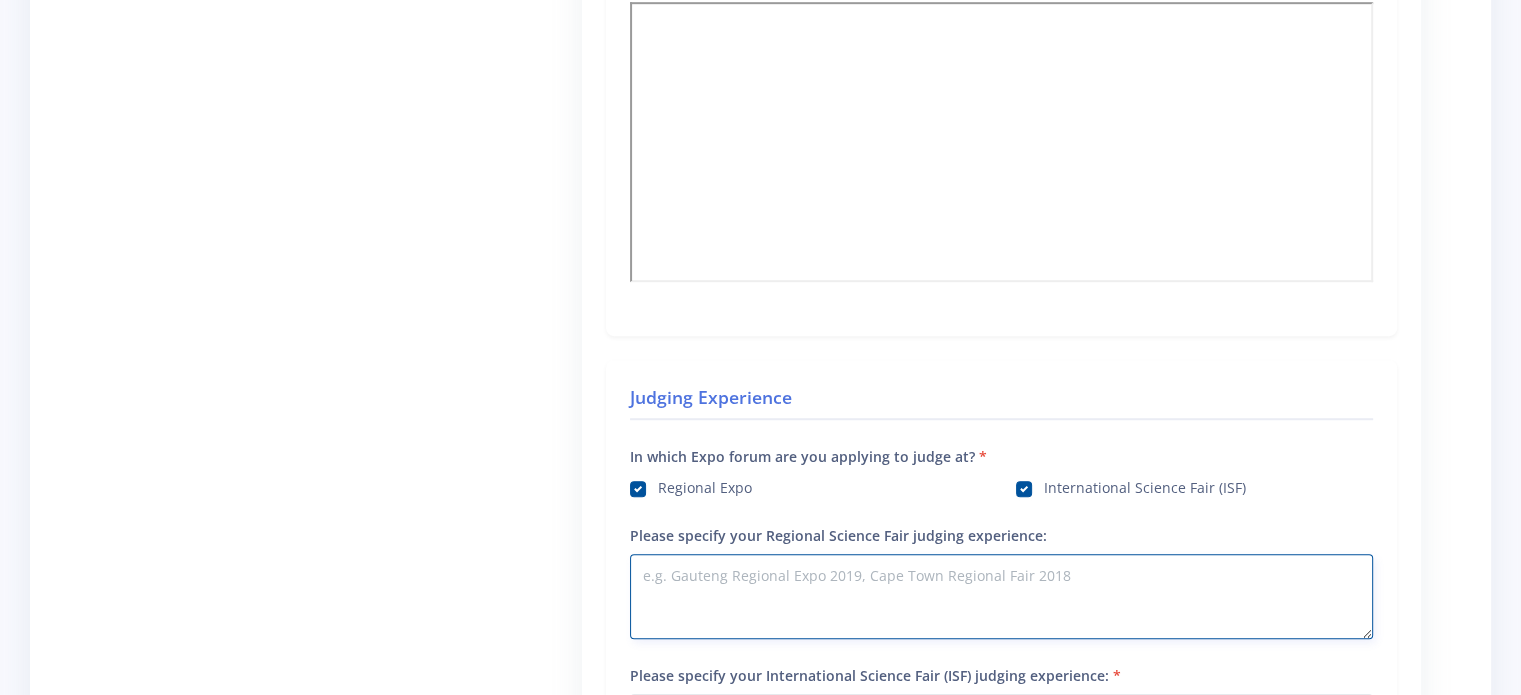 click on "Please specify your Regional Science Fair judging experience:" at bounding box center [1001, 596] 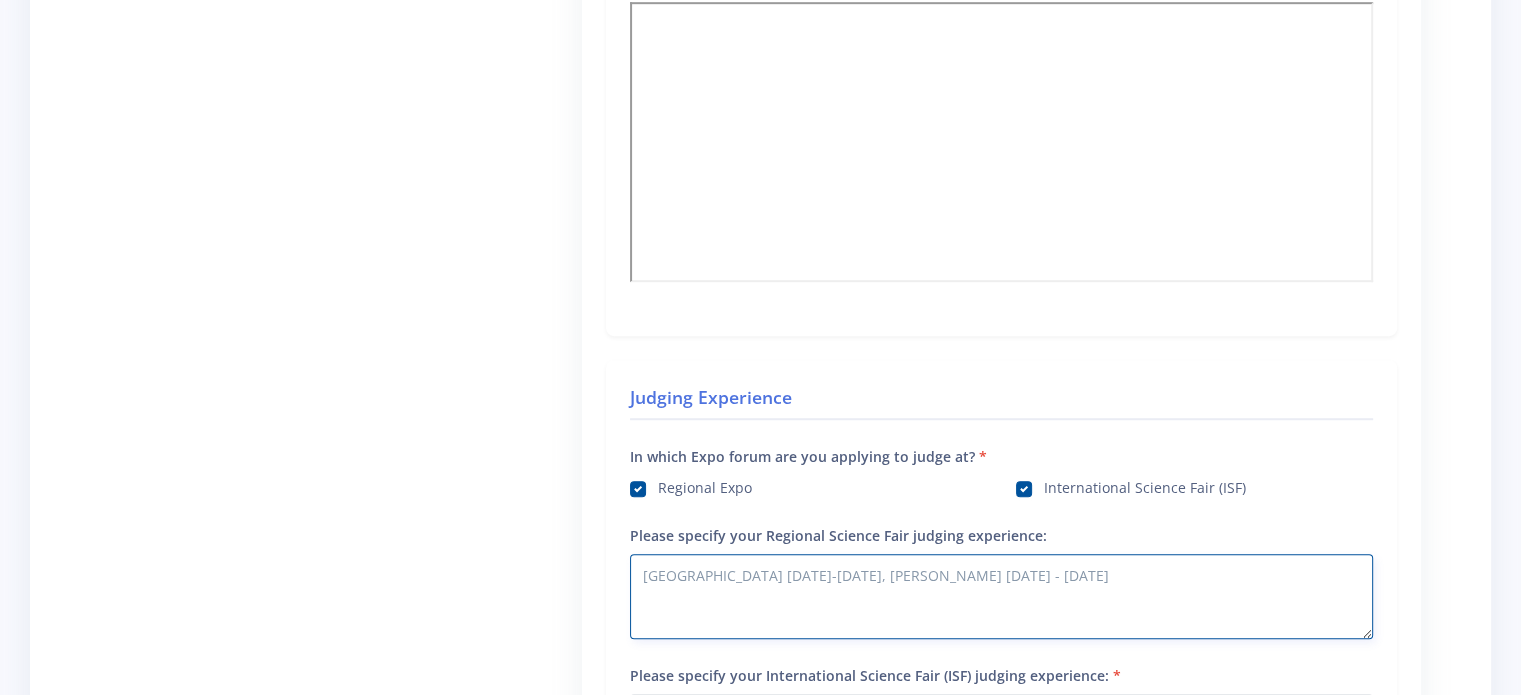 click on "Highveld Region 2016-2019, Gert Sibande 2021 - 2025" at bounding box center [1001, 596] 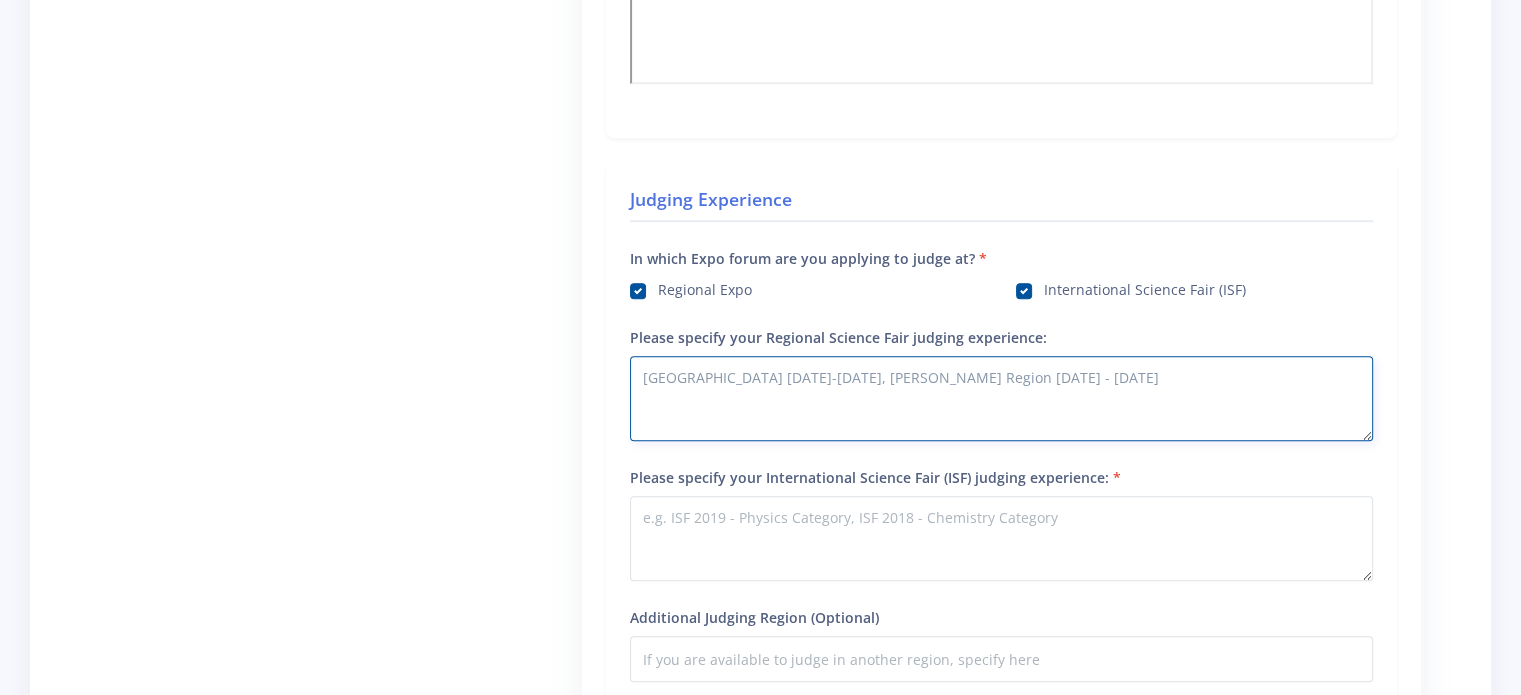 scroll, scrollTop: 1520, scrollLeft: 0, axis: vertical 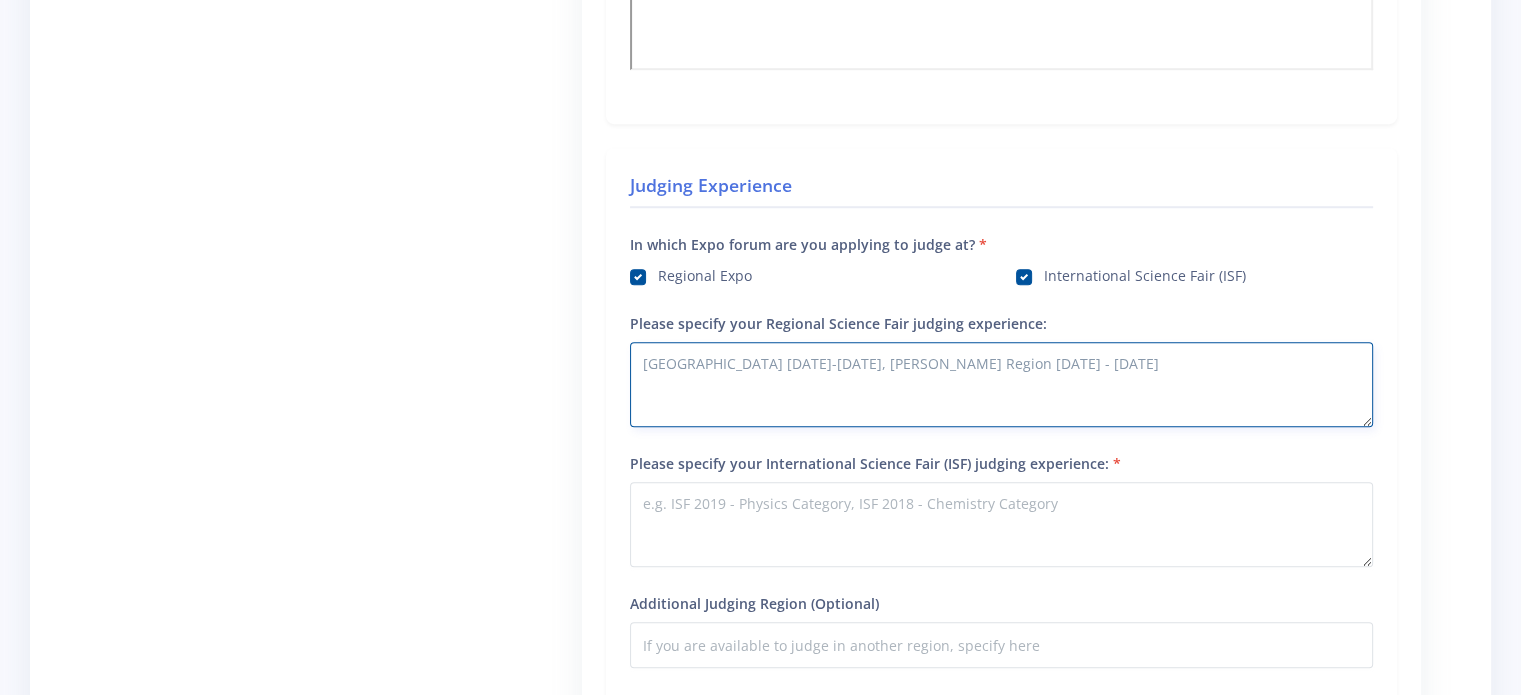 type on "Highveld Region 2016-2019, Gert Sibande Region 2021 - 2025" 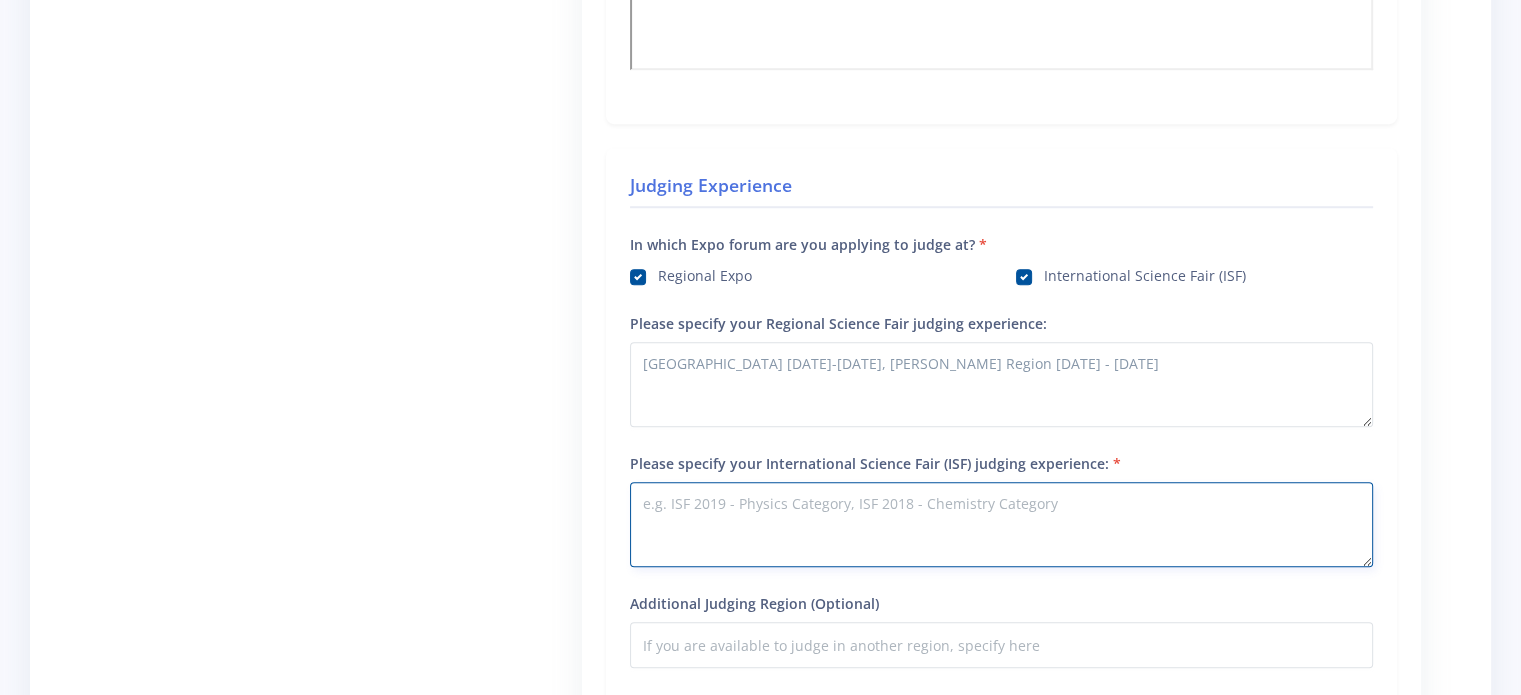 click on "Please specify your International Science Fair (ISF) judging experience:" at bounding box center [1001, 524] 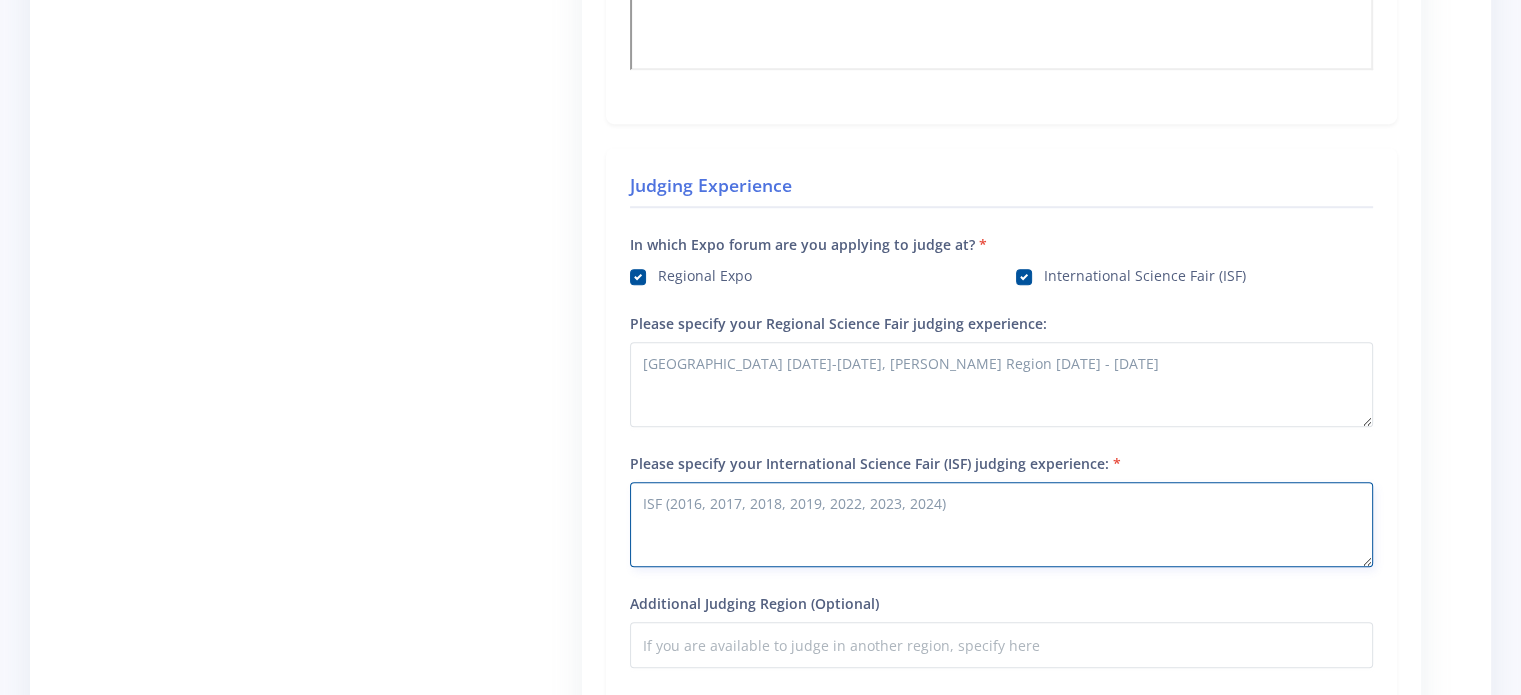 click on "ISF (2016, 2017, 2018, 2019, 2022, 2023, 2024)" at bounding box center (1001, 524) 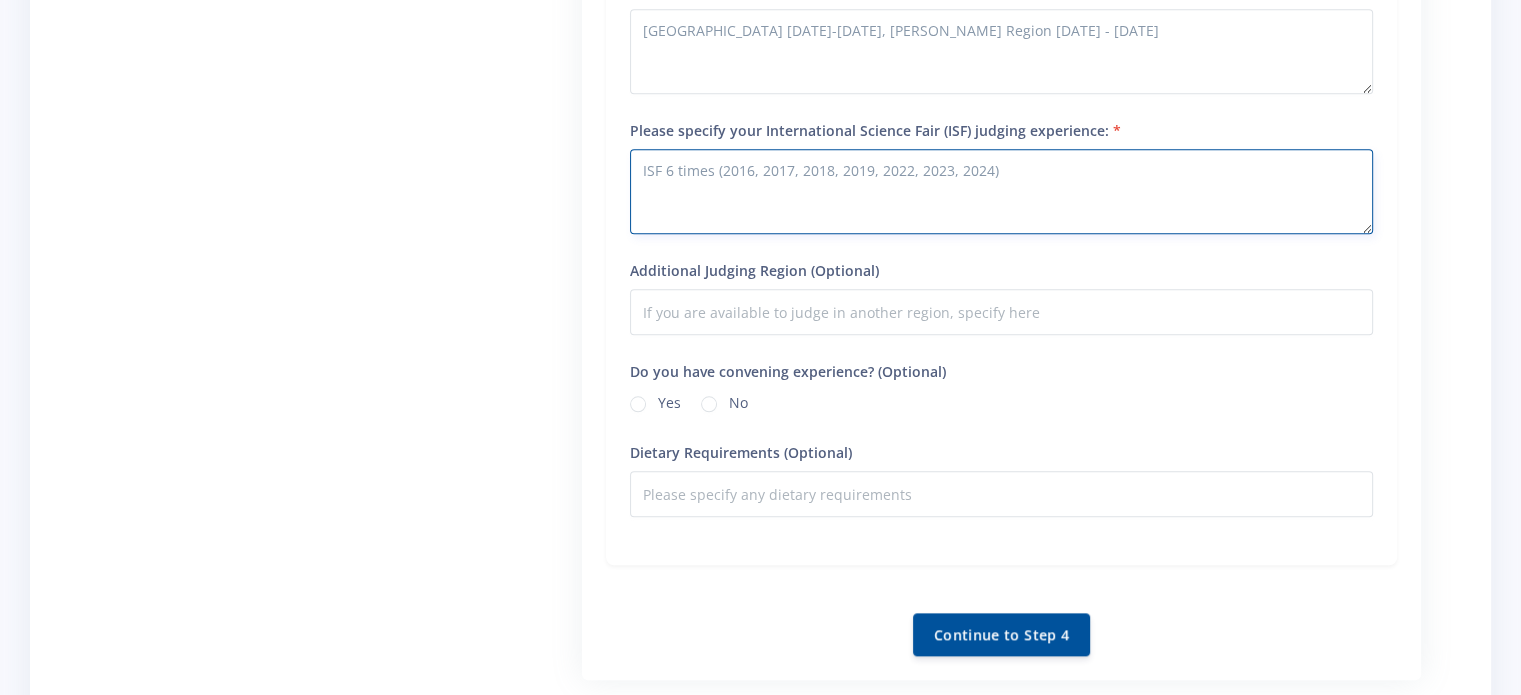 scroll, scrollTop: 1887, scrollLeft: 0, axis: vertical 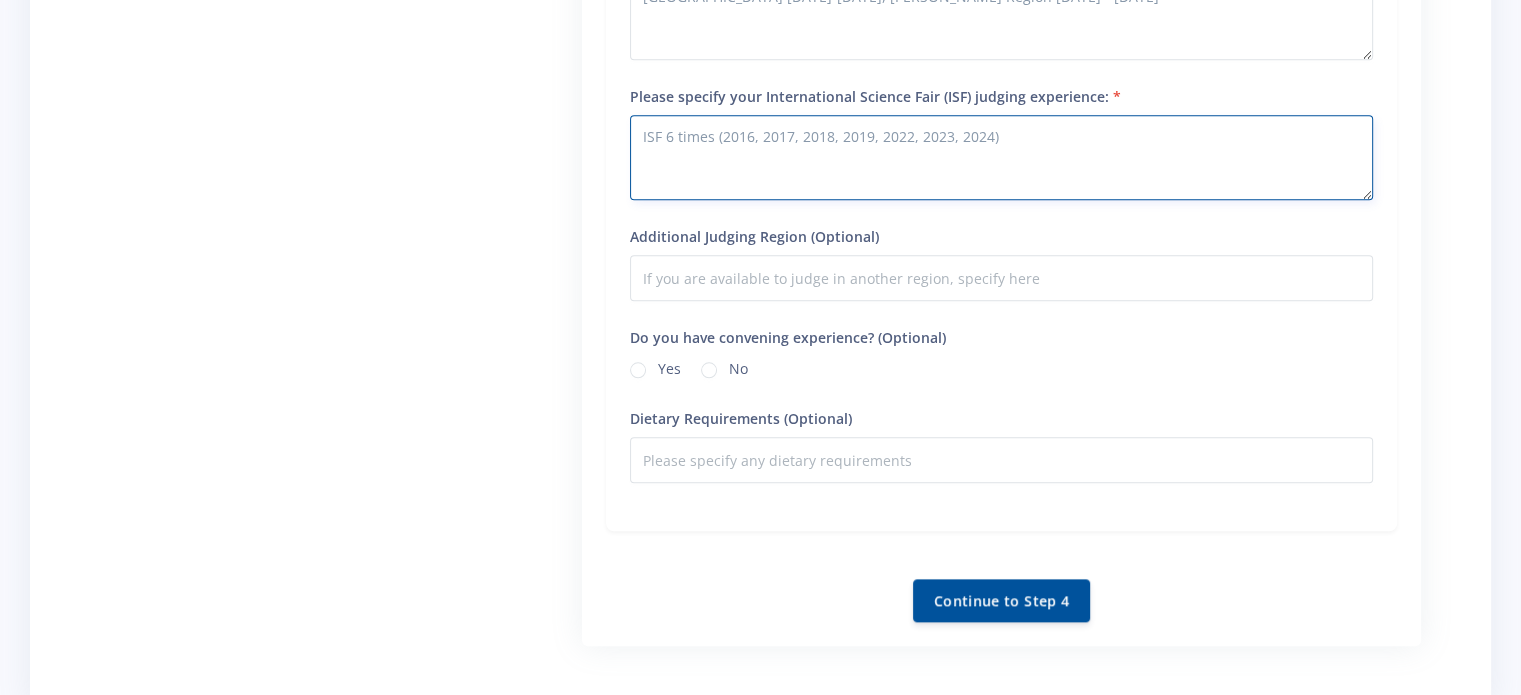 type on "ISF 6 times (2016, 2017, 2018, 2019, 2022, 2023, 2024)" 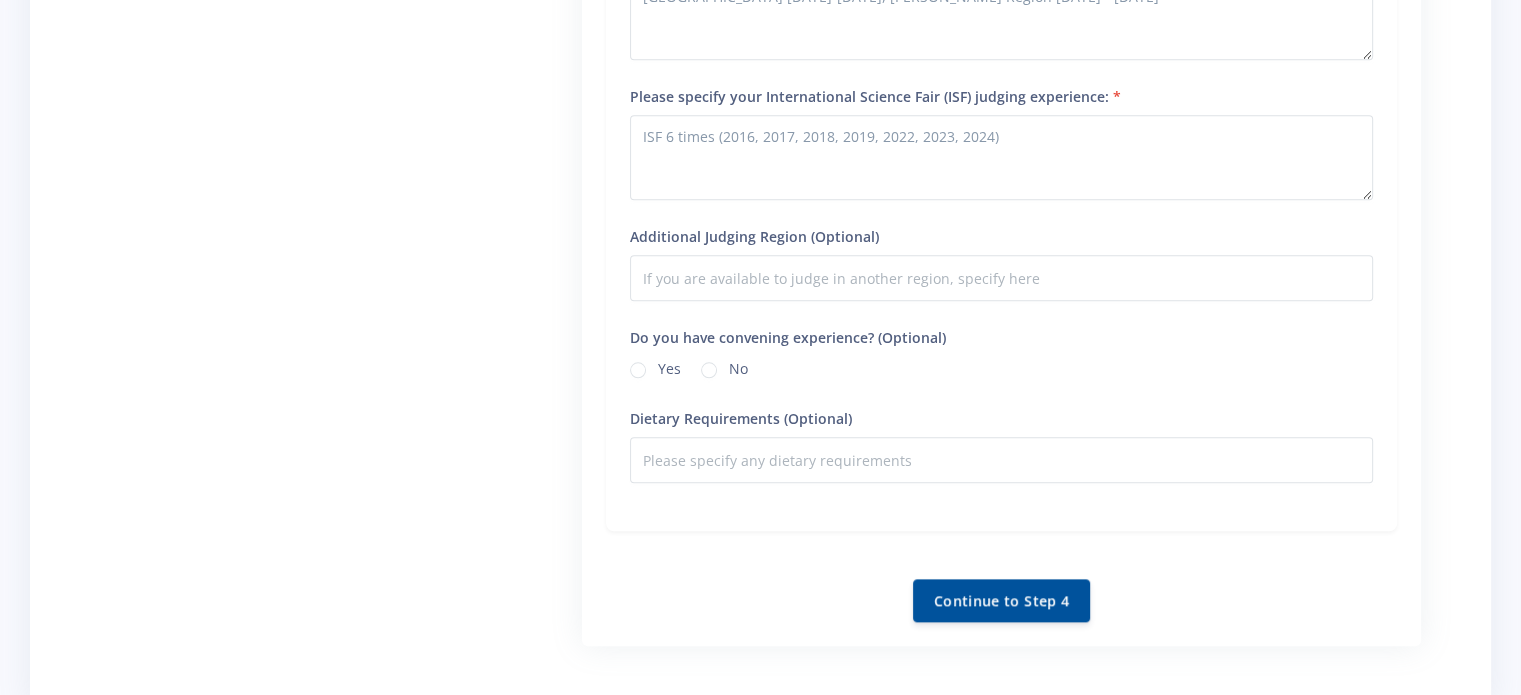 click on "No" at bounding box center (738, 366) 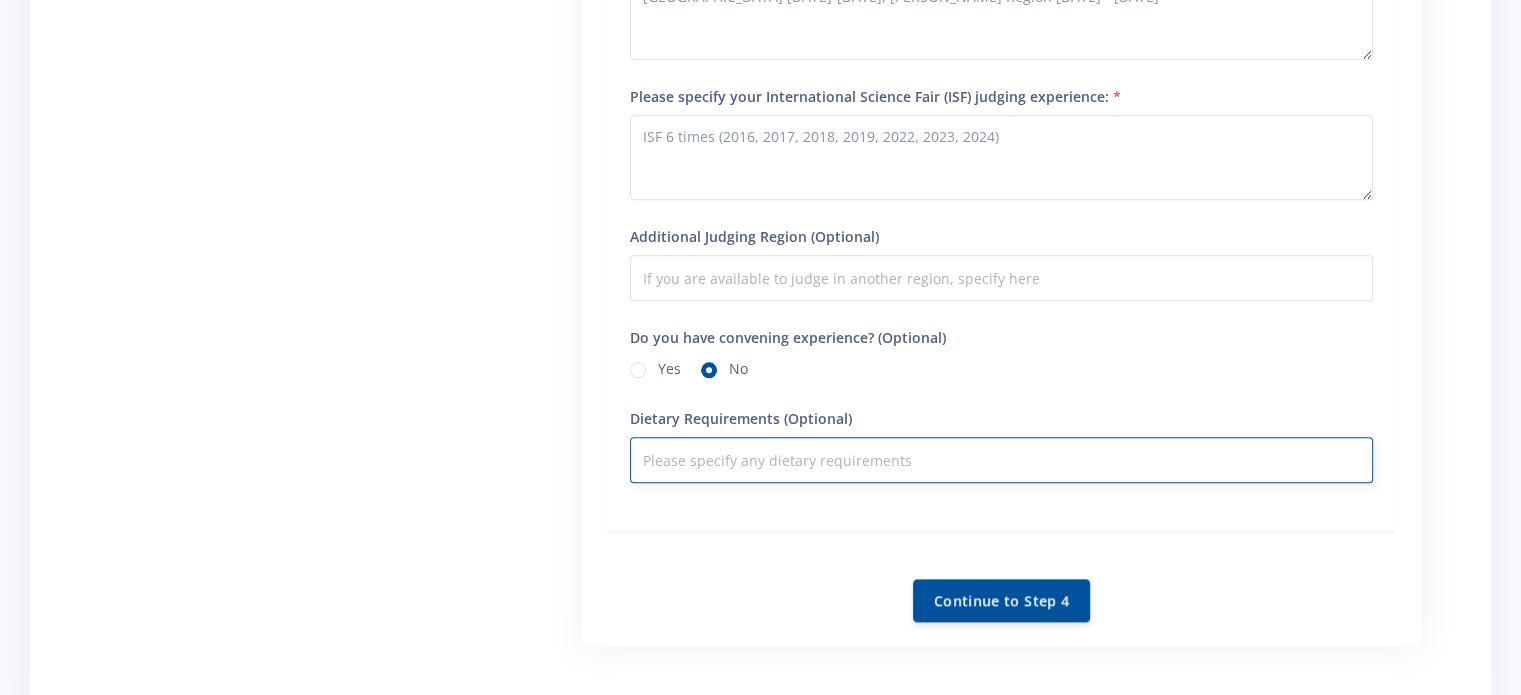 click on "Dietary Requirements (Optional)" at bounding box center (1001, 460) 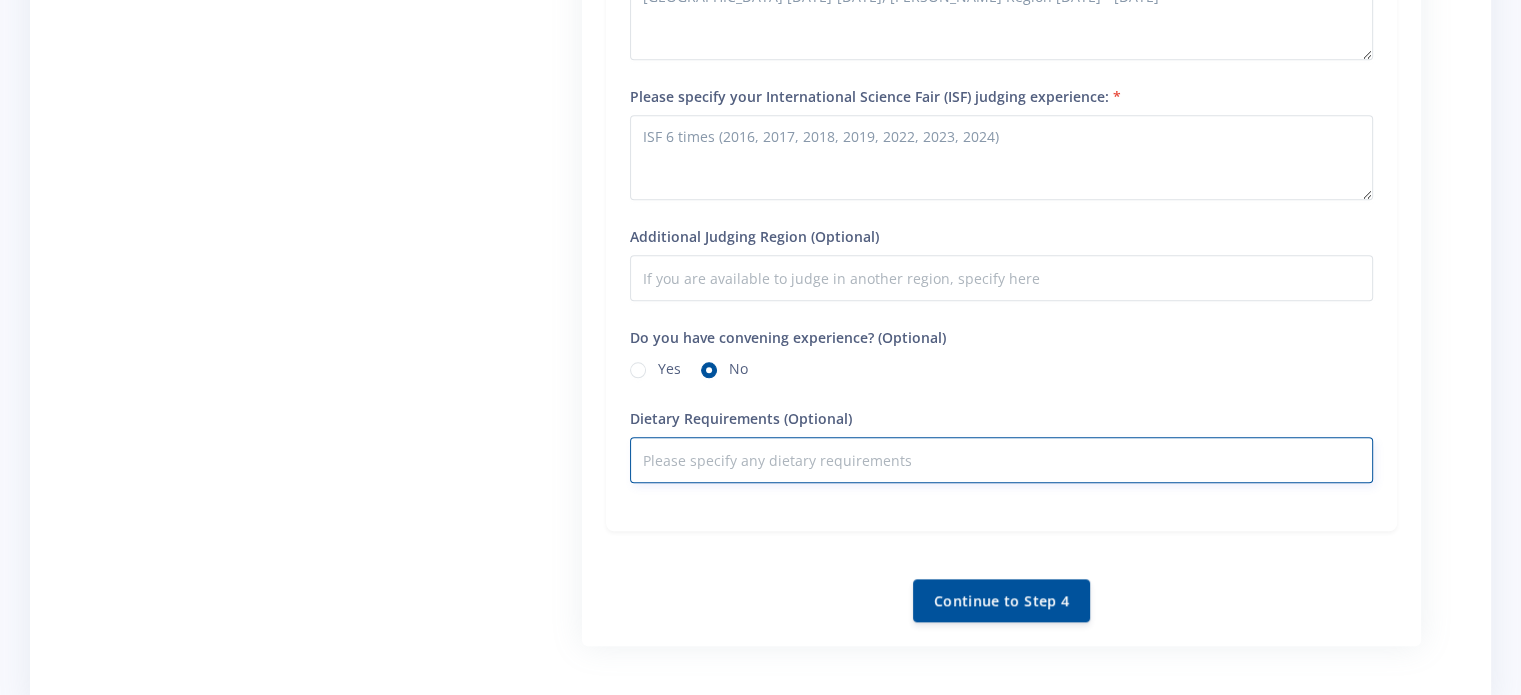 type on "N" 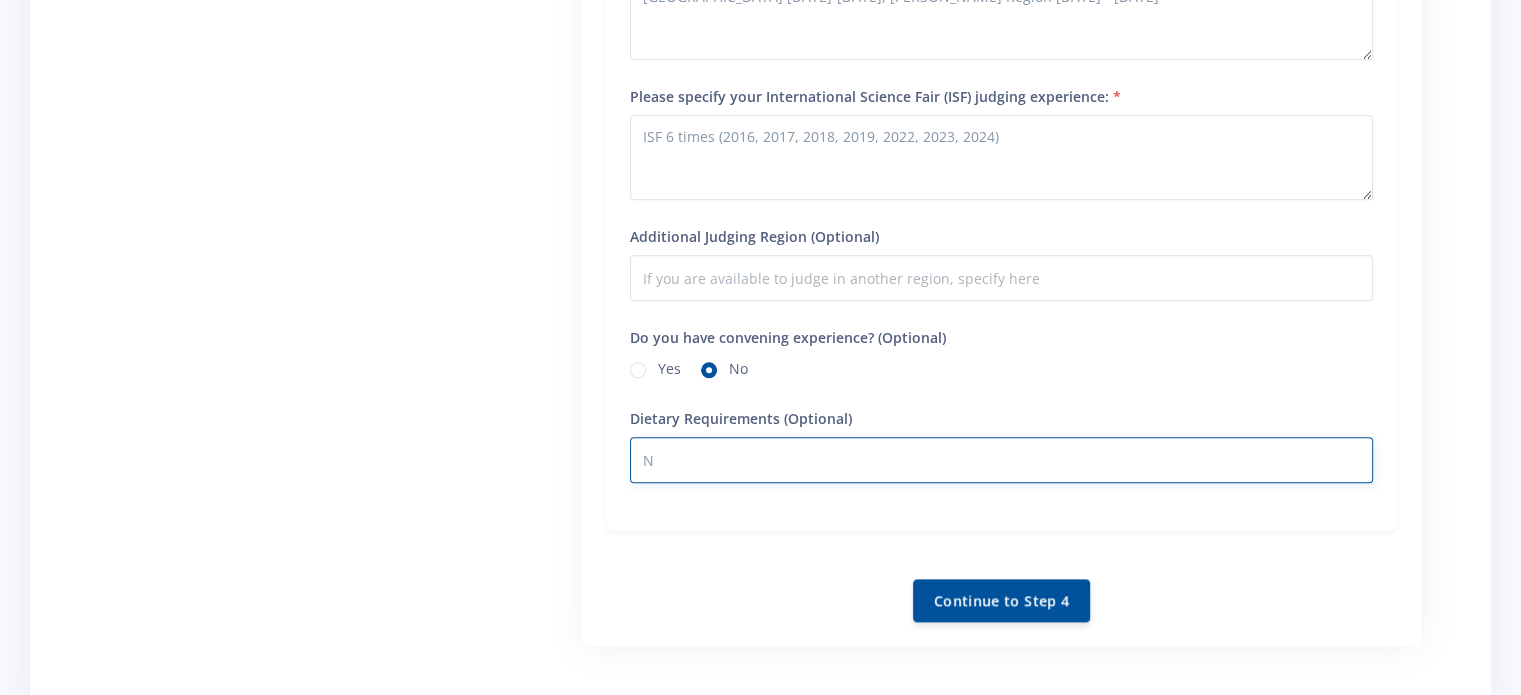 type 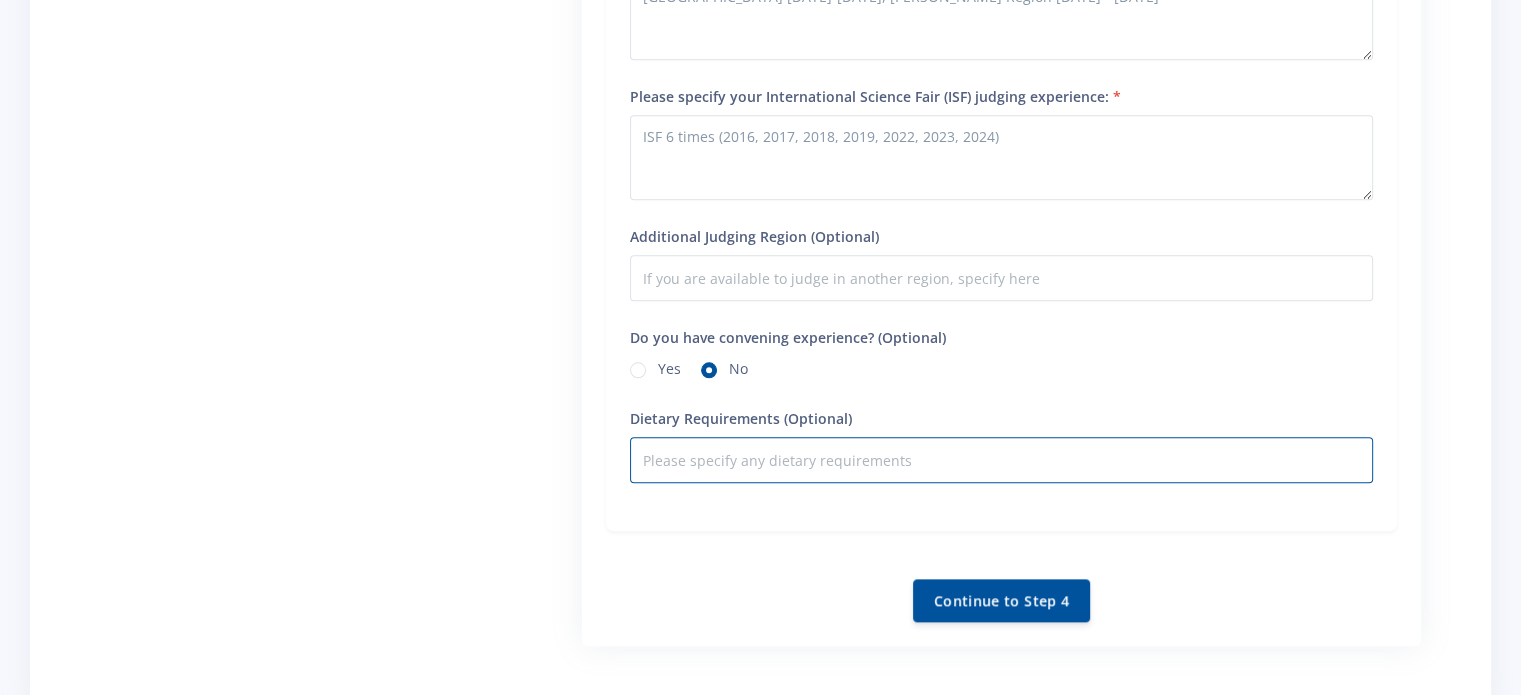 click on "No" at bounding box center [738, 366] 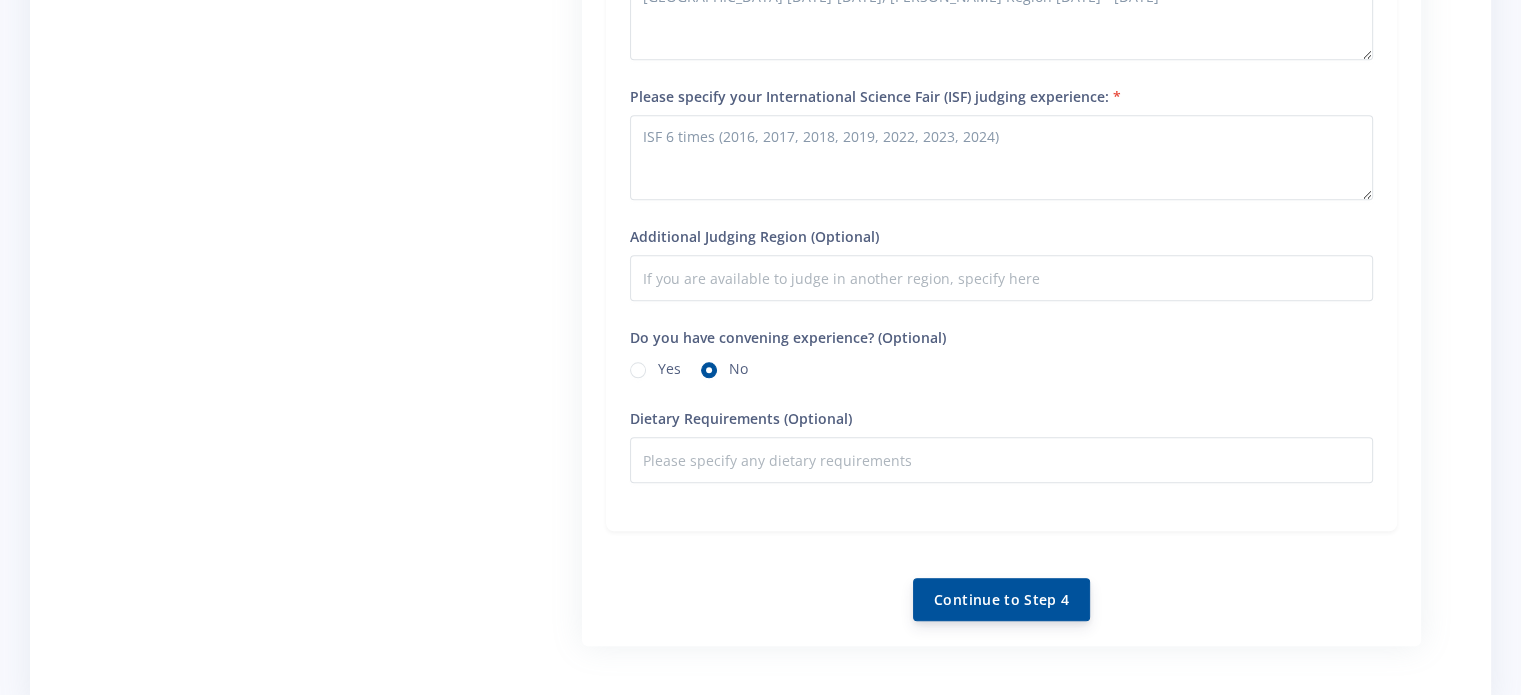click on "Continue to Step 4" at bounding box center [1001, 599] 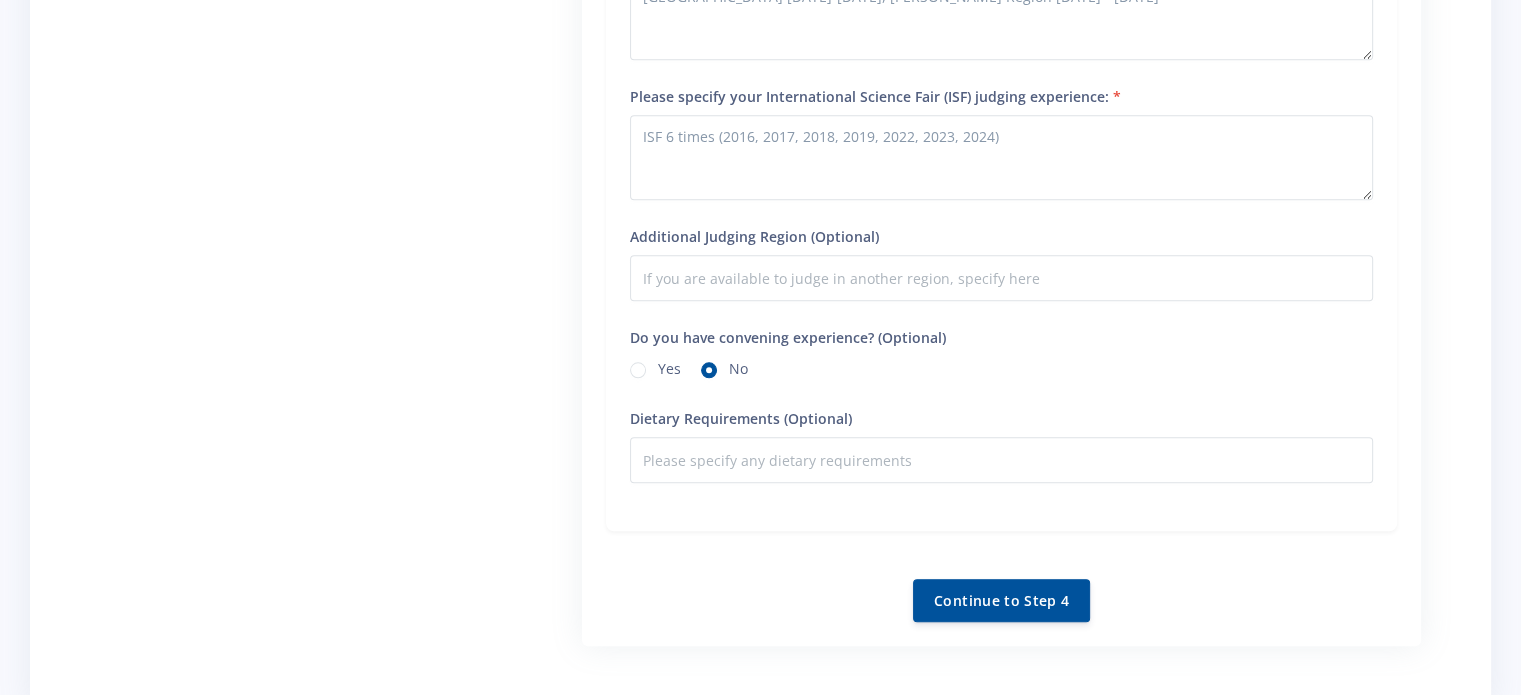 scroll, scrollTop: 1744, scrollLeft: 0, axis: vertical 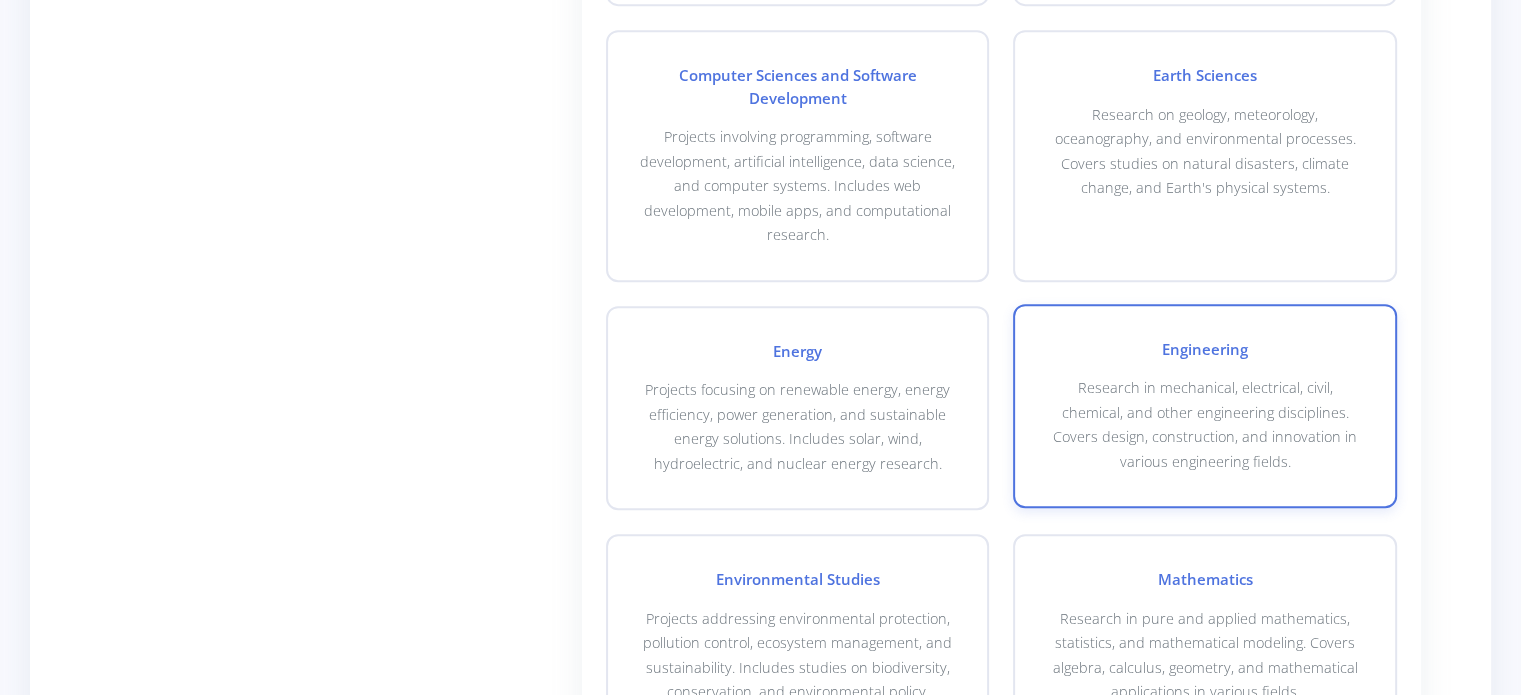 click on "Engineering
Research in mechanical, electrical, civil, chemical, and other engineering disciplines. Covers design, construction, and innovation in various engineering fields." at bounding box center (1205, 406) 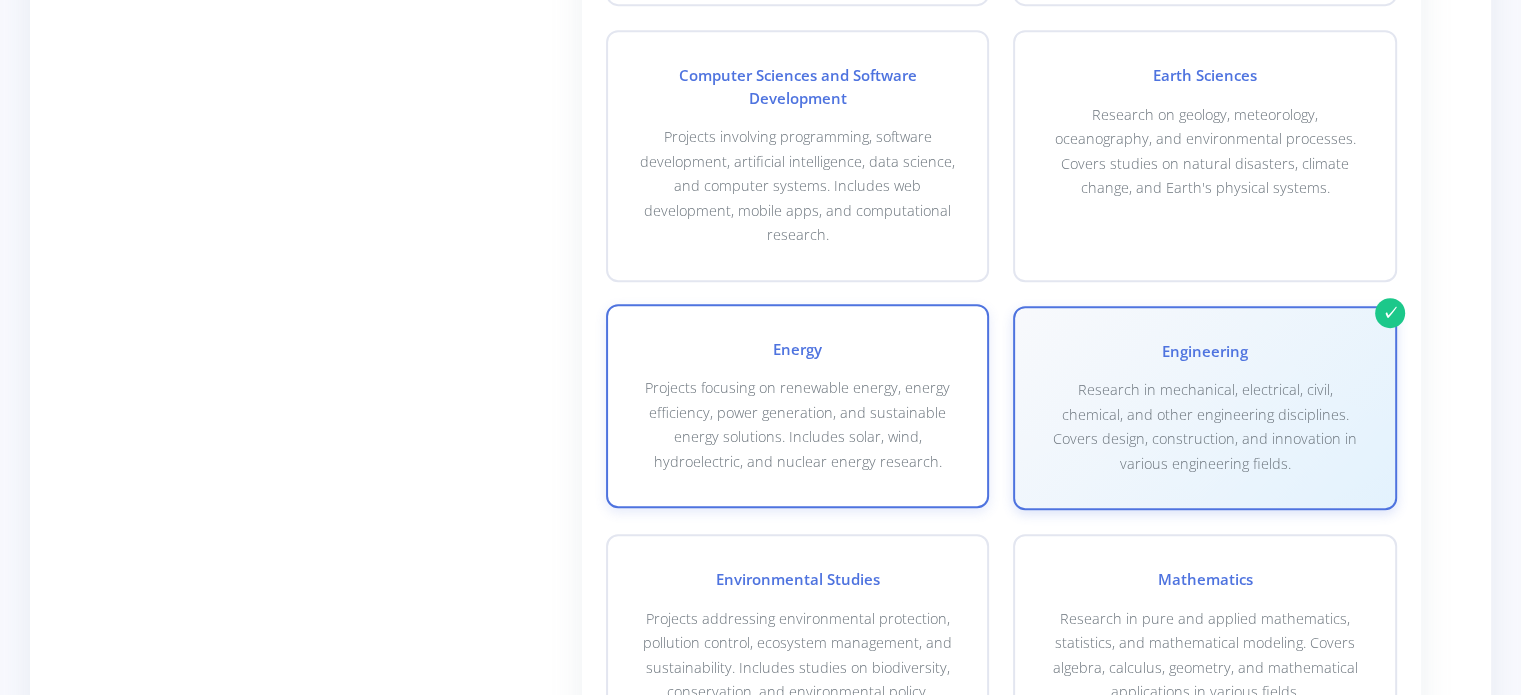 click on "Projects focusing on renewable energy, energy efficiency, power generation, and sustainable energy solutions. Includes solar, wind, hydroelectric, and nuclear energy research." at bounding box center [798, 425] 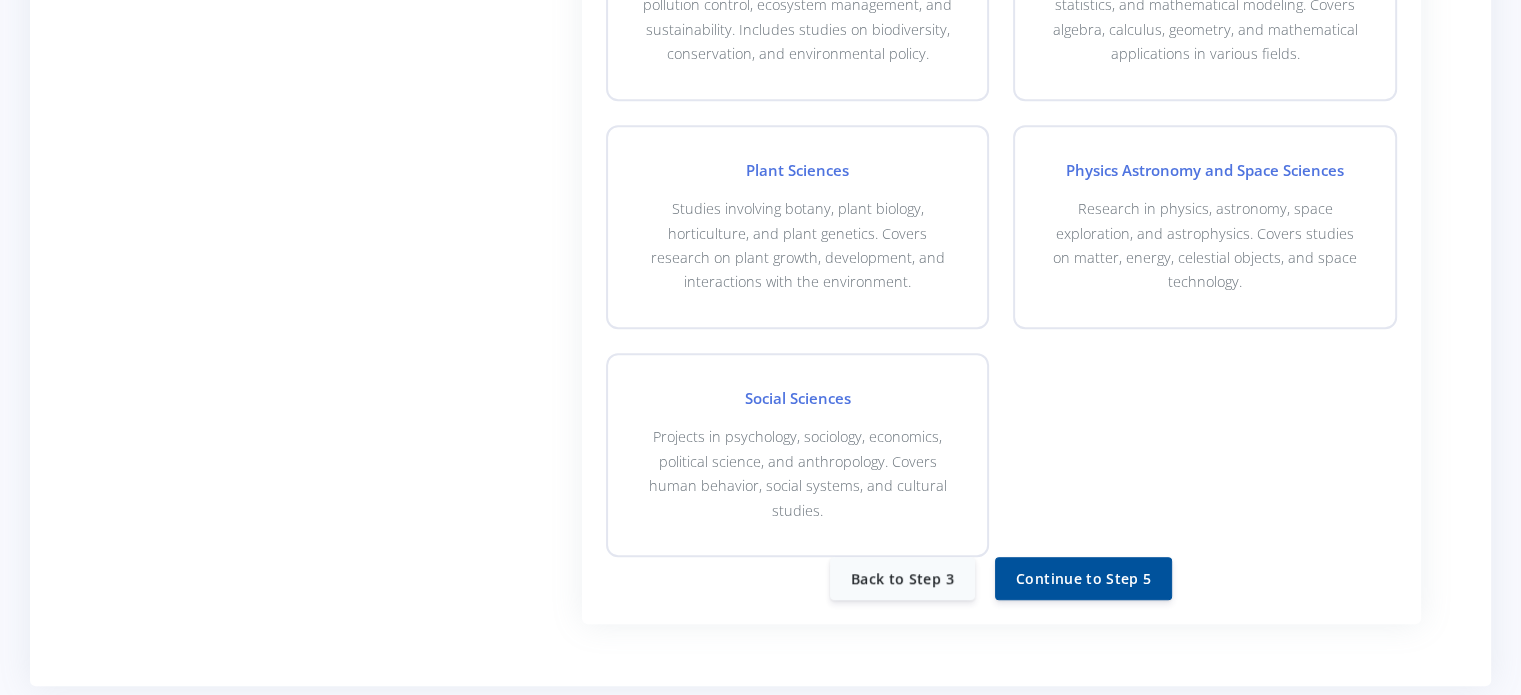 scroll, scrollTop: 1723, scrollLeft: 0, axis: vertical 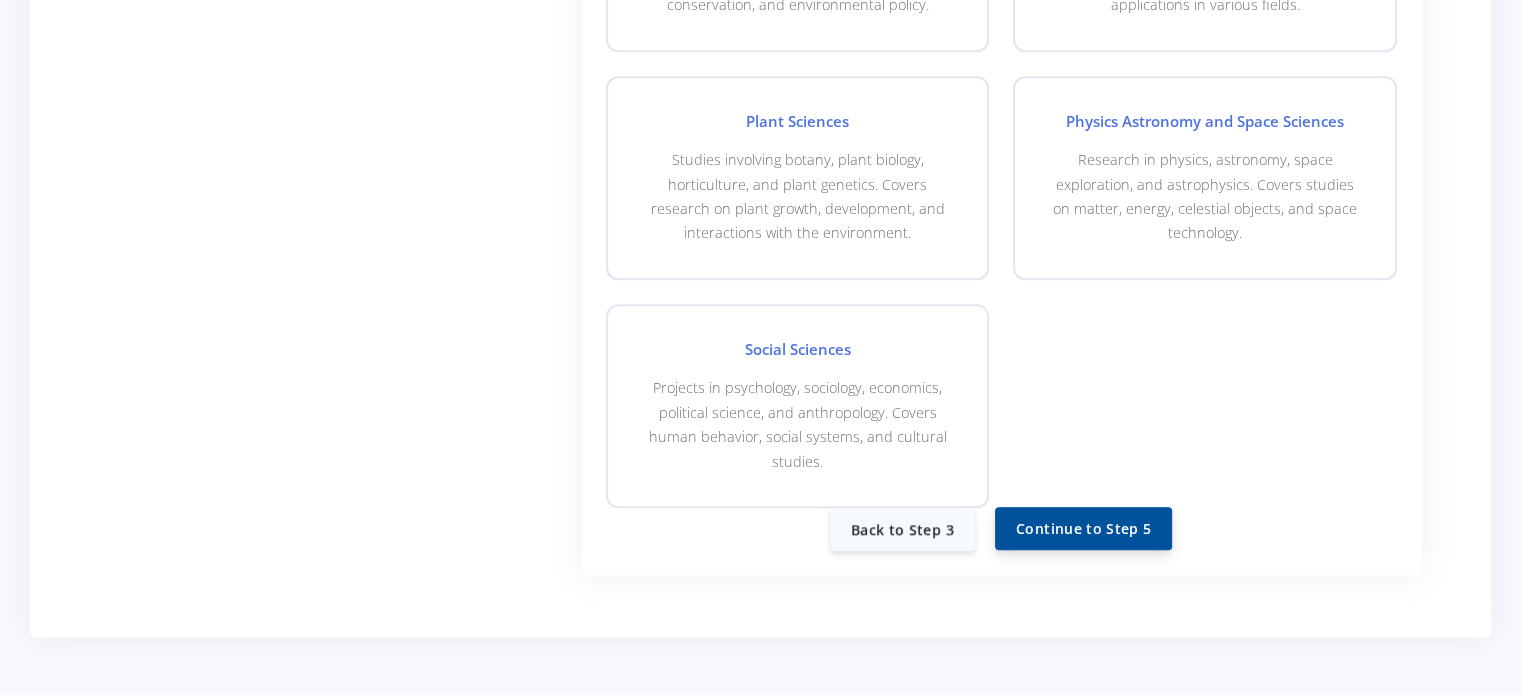click on "Continue to Step 5" at bounding box center [1083, 528] 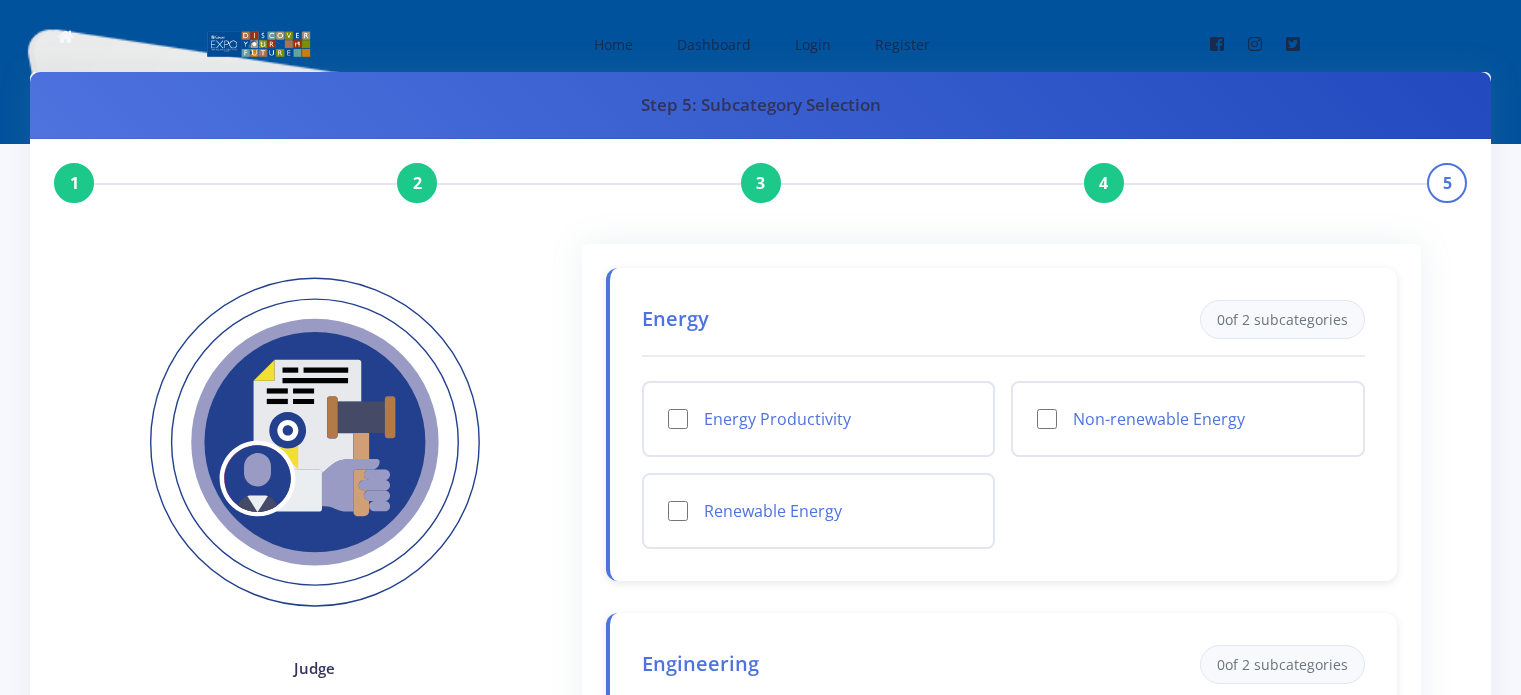 scroll, scrollTop: 0, scrollLeft: 0, axis: both 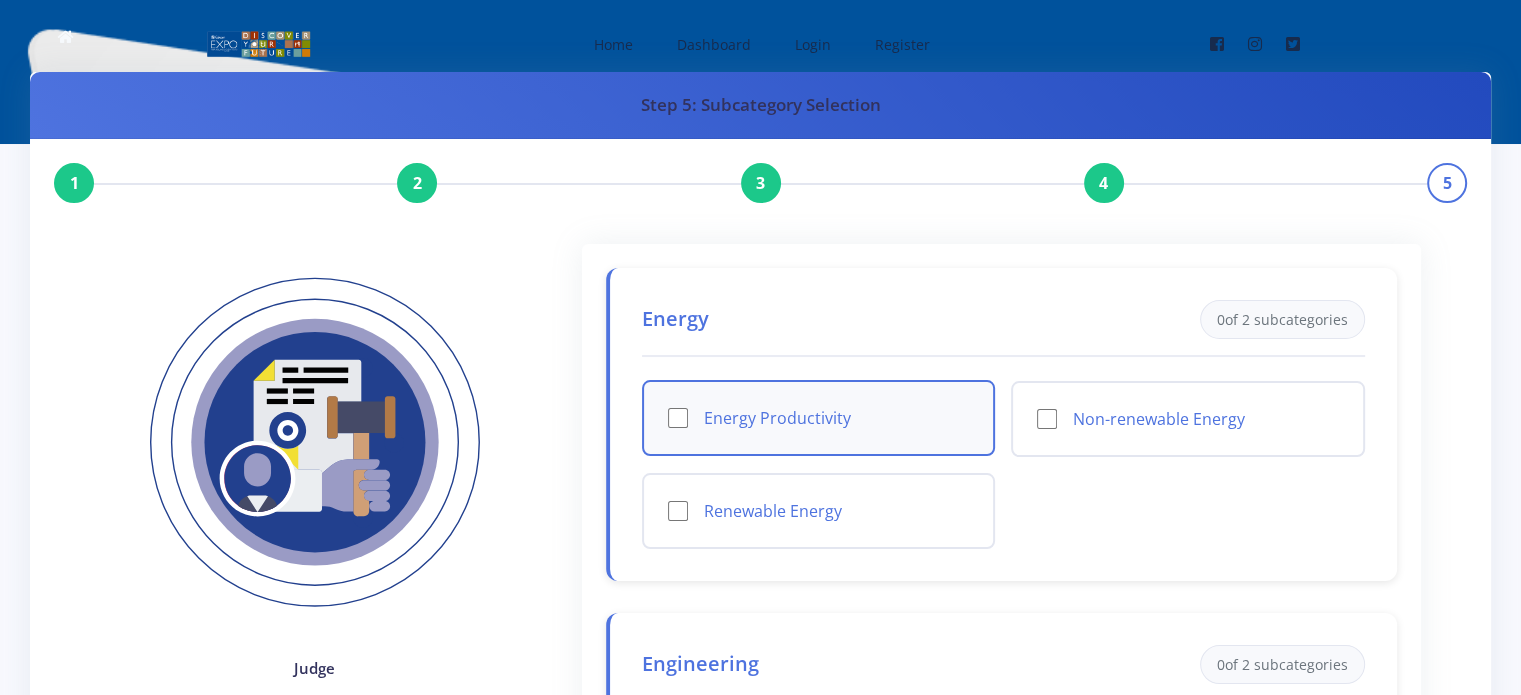 click on "Energy Productivity" at bounding box center [678, 418] 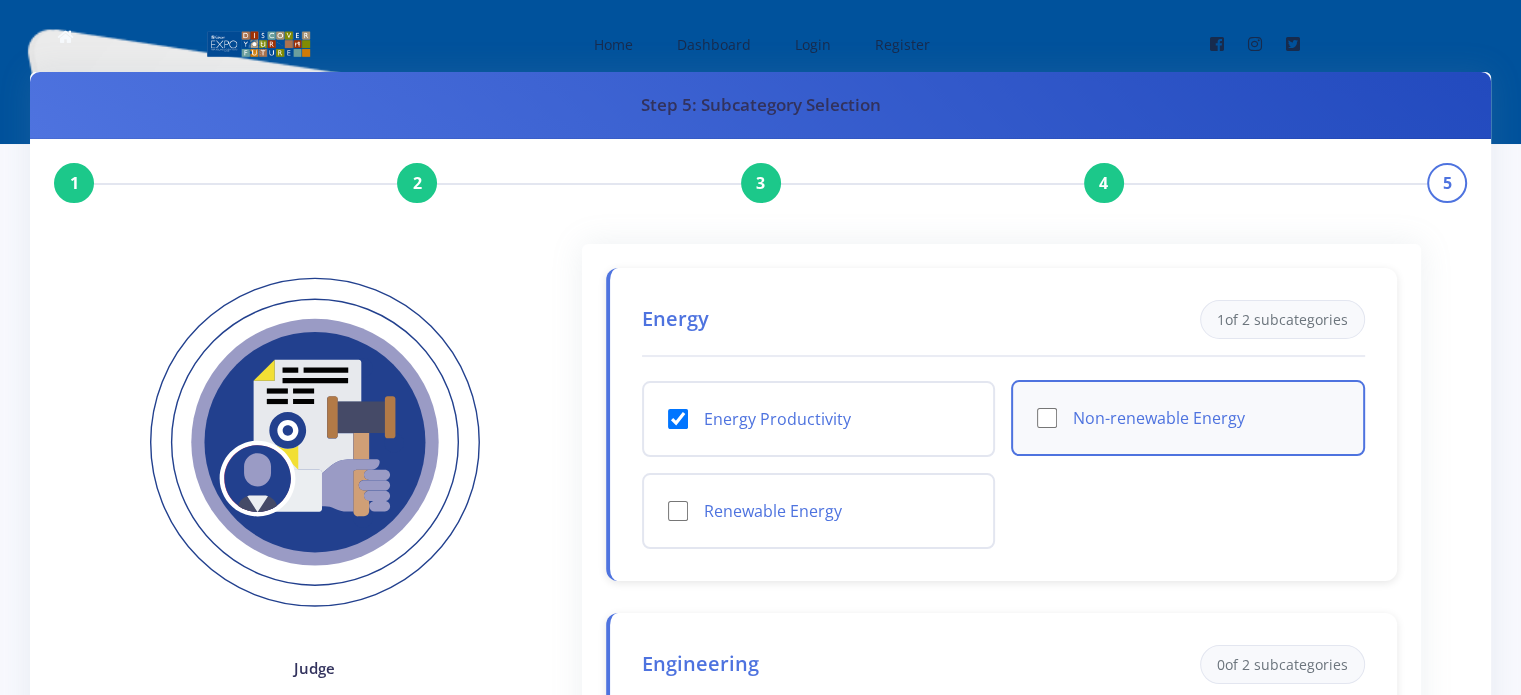 click on "Non-renewable Energy" at bounding box center [1206, 418] 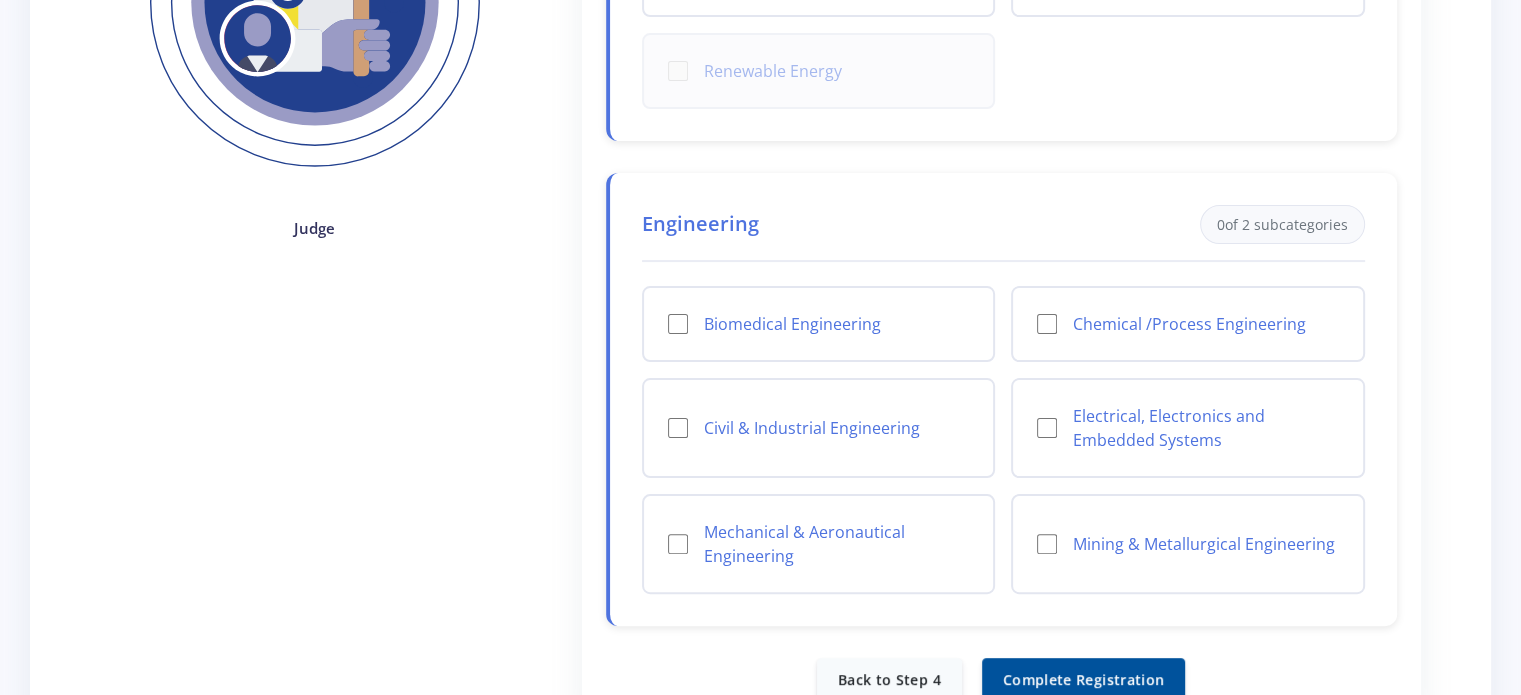 scroll, scrollTop: 441, scrollLeft: 0, axis: vertical 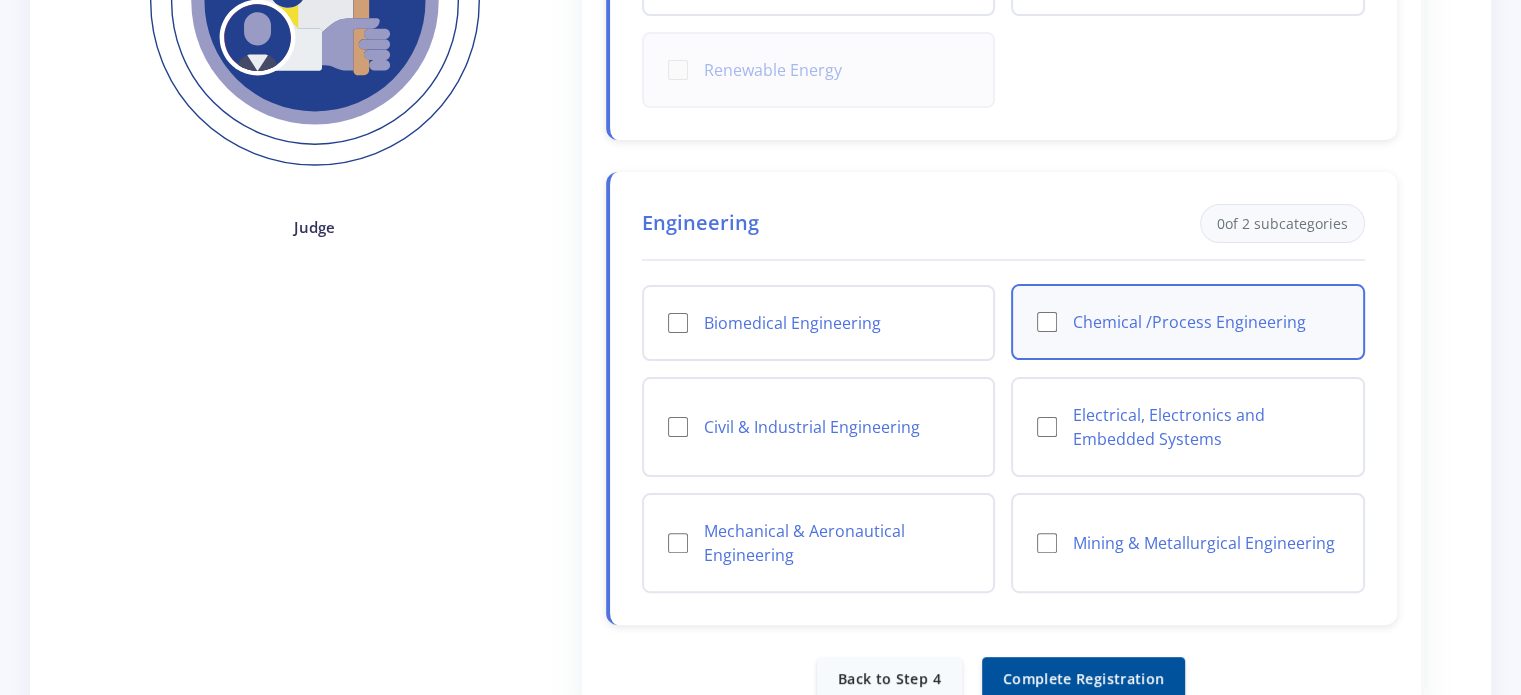click on "Chemical /Process Engineering" at bounding box center [1206, 322] 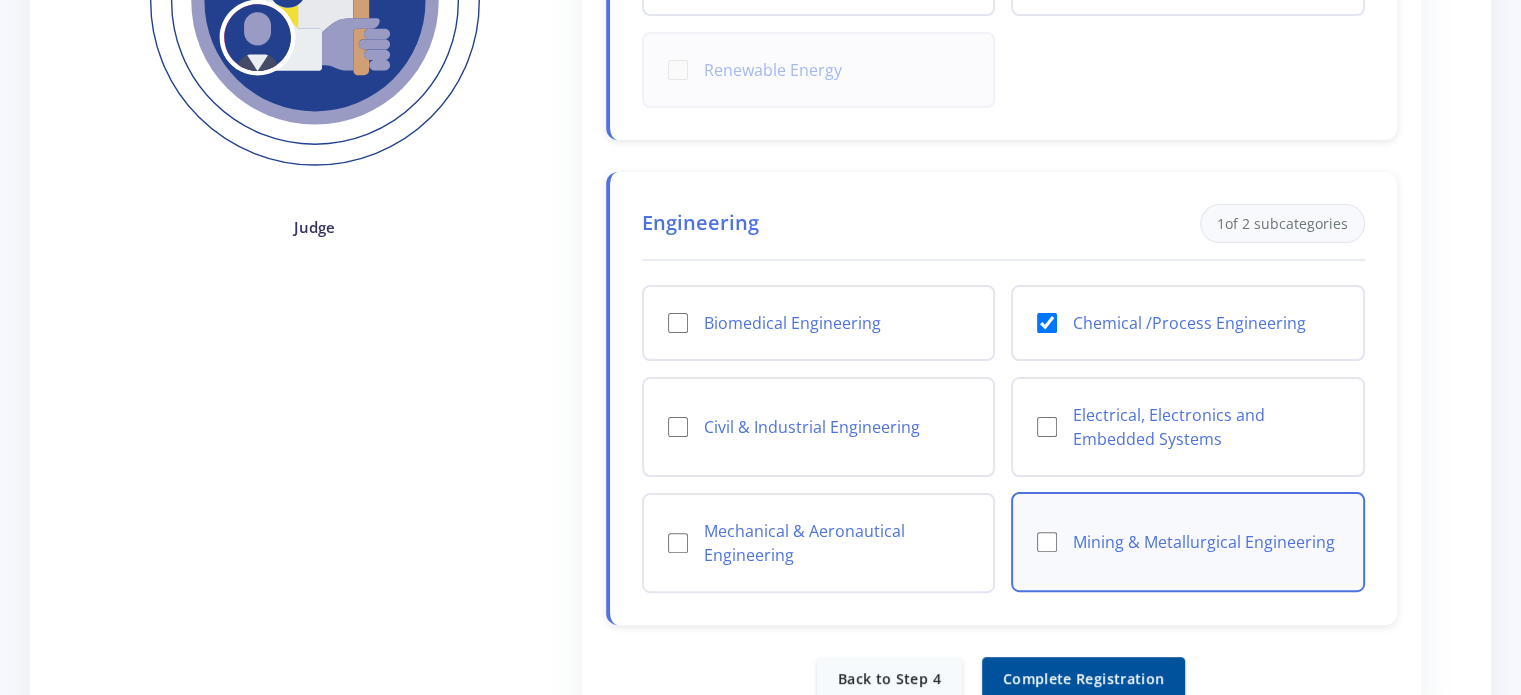 click on "Mining & Metallurgical Engineering" at bounding box center (1206, 542) 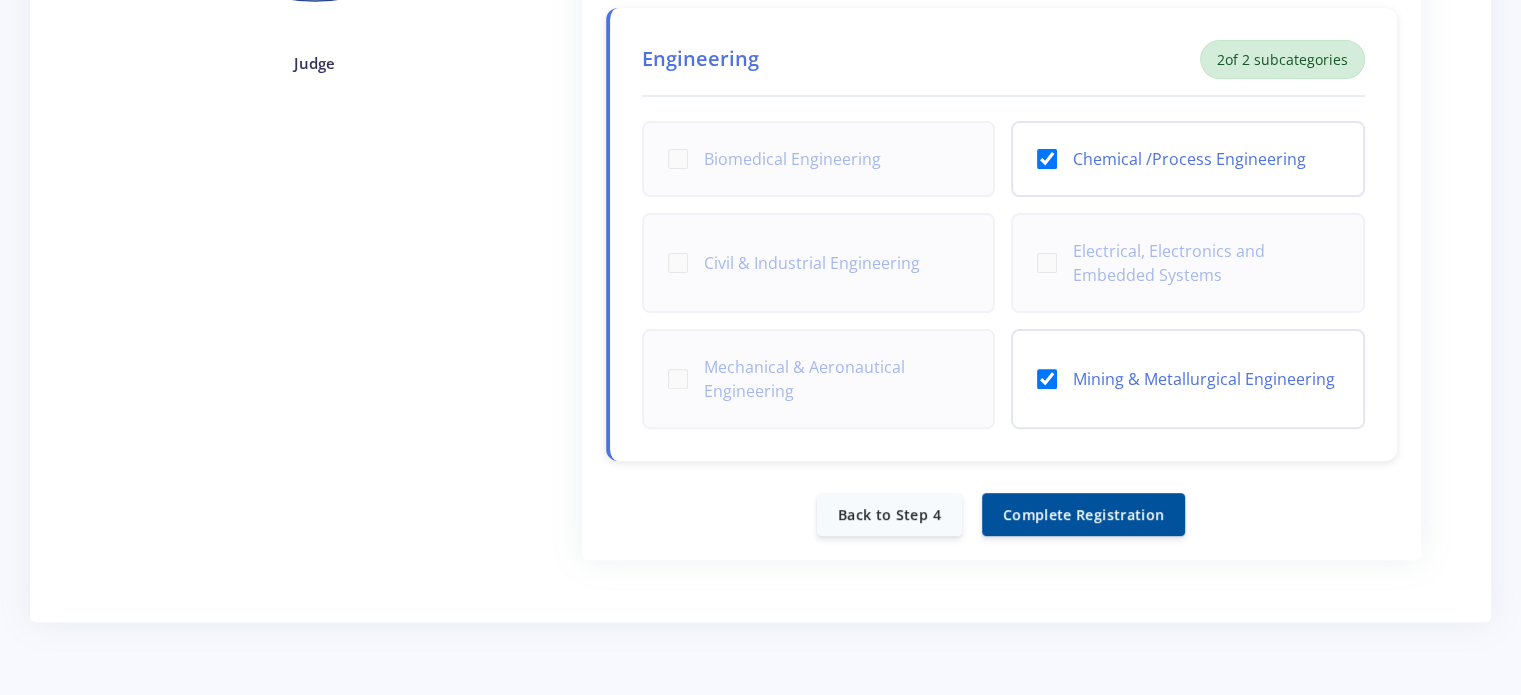 scroll, scrollTop: 628, scrollLeft: 0, axis: vertical 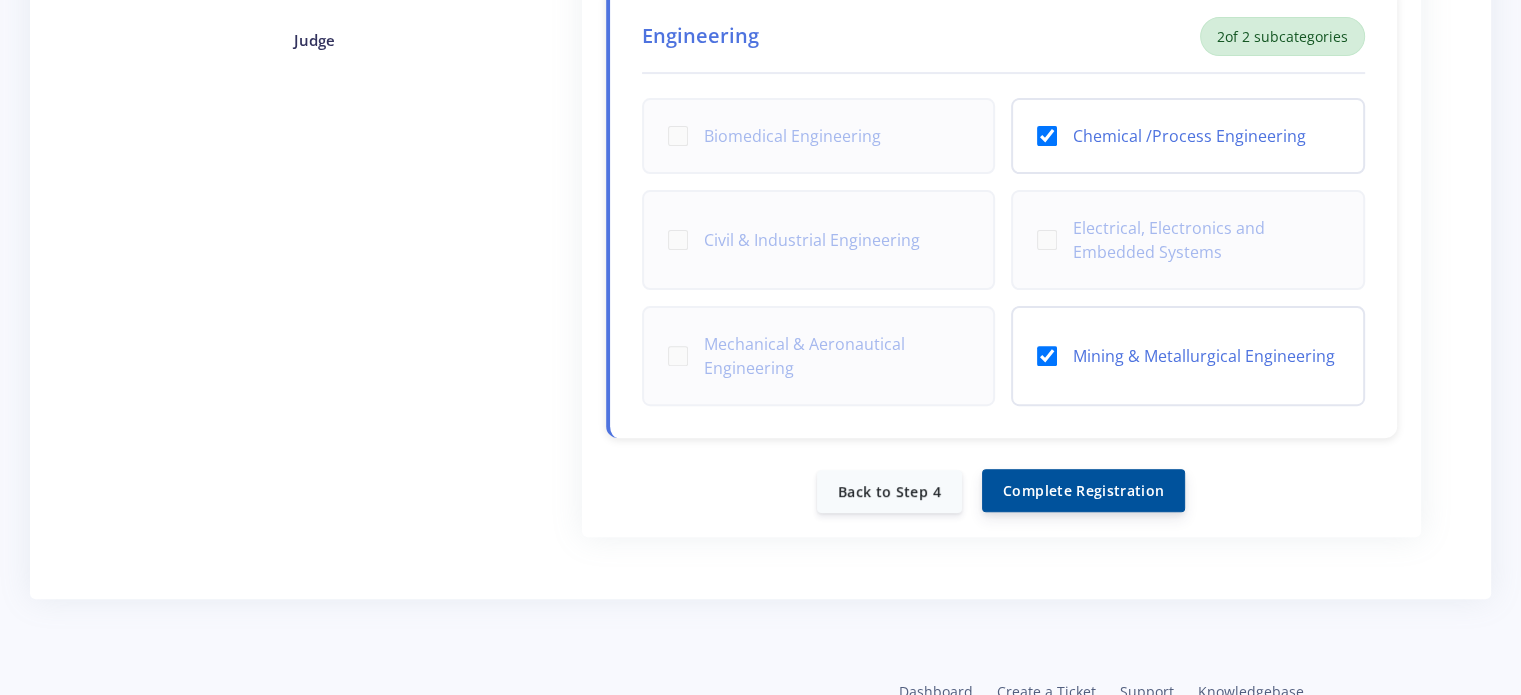 click on "Complete Registration" at bounding box center (1083, 490) 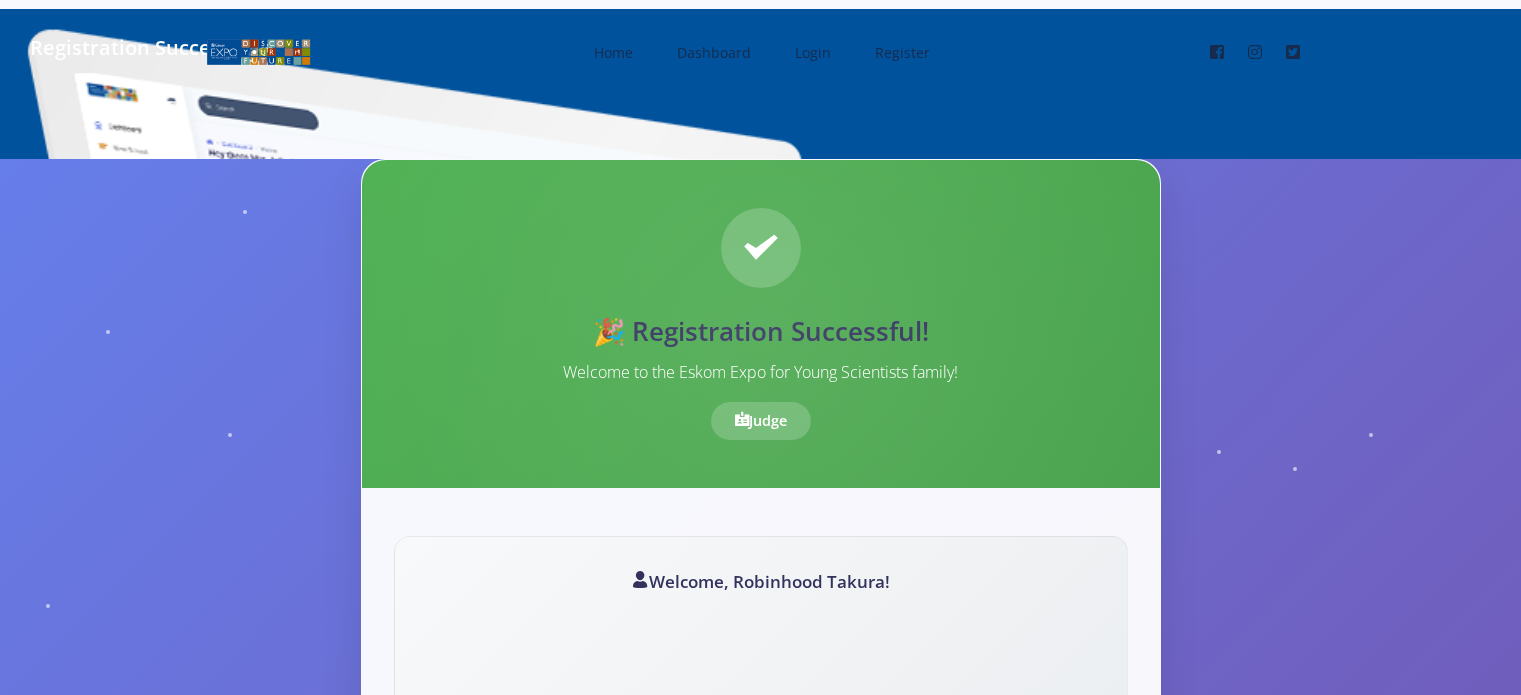 scroll, scrollTop: 0, scrollLeft: 0, axis: both 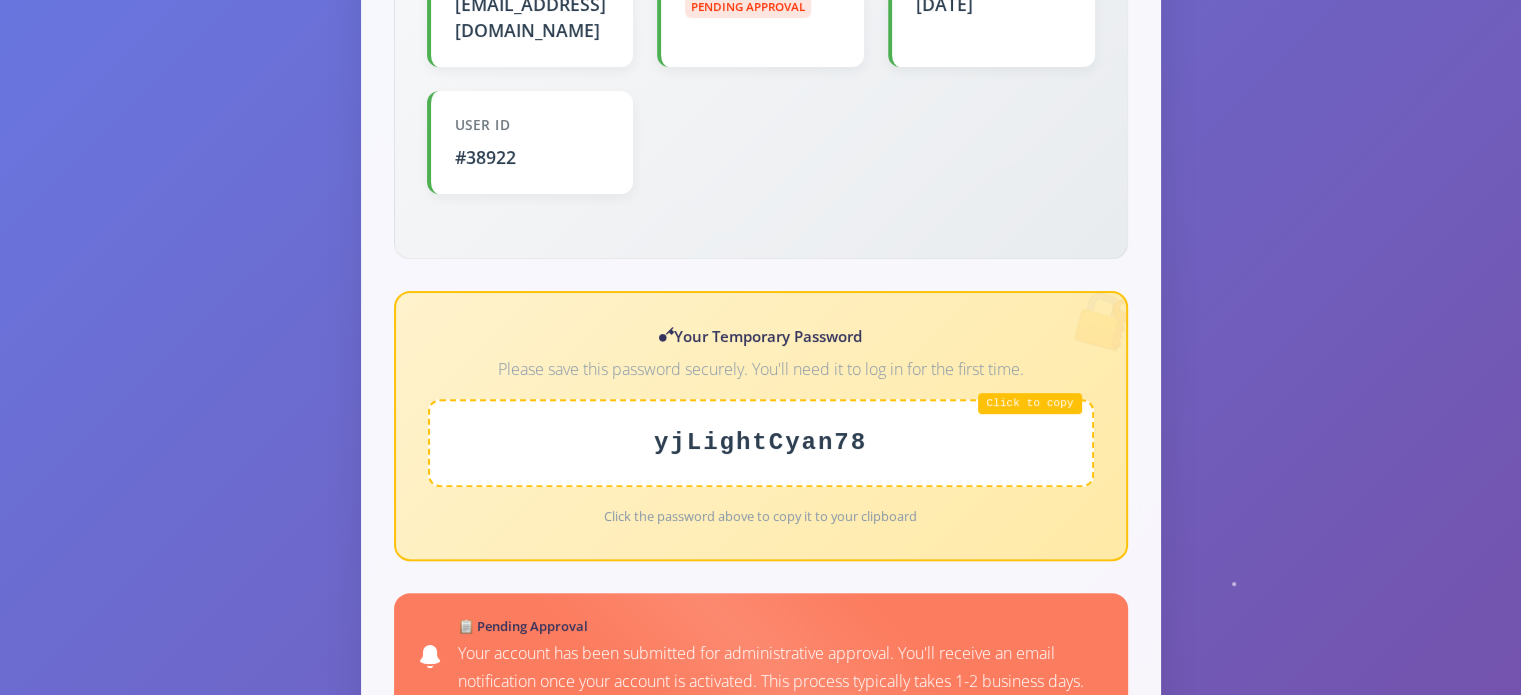 click on "yjLightCyan78" at bounding box center (761, 443) 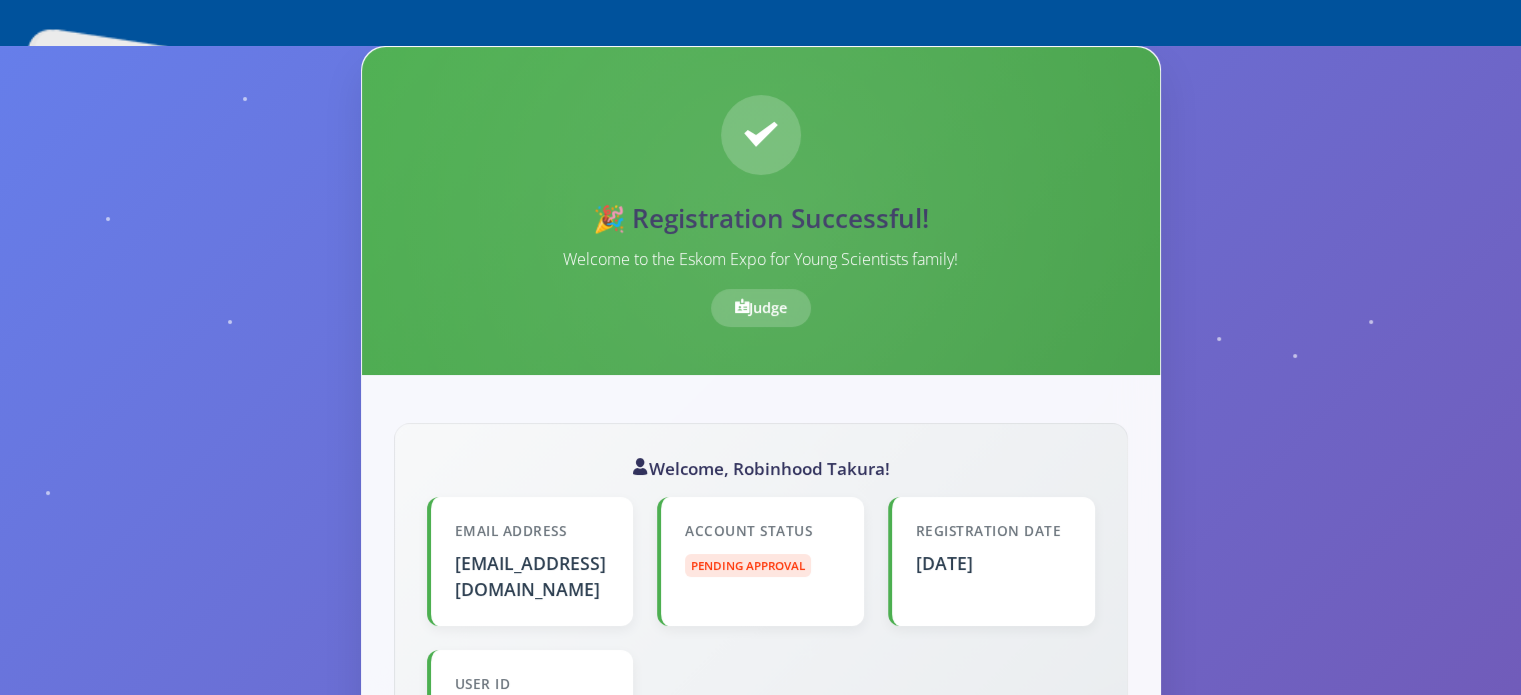 scroll, scrollTop: 0, scrollLeft: 0, axis: both 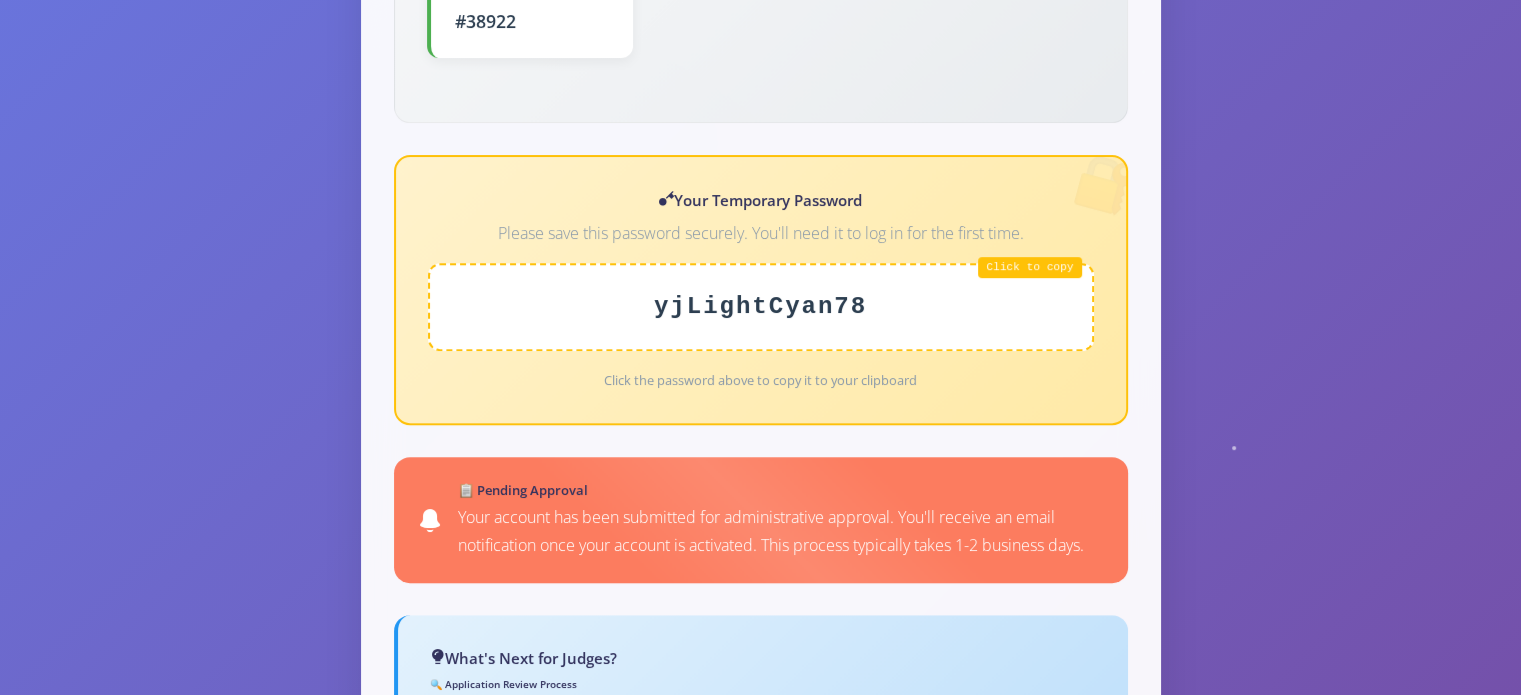 drag, startPoint x: 861, startPoint y: 273, endPoint x: 656, endPoint y: 269, distance: 205.03902 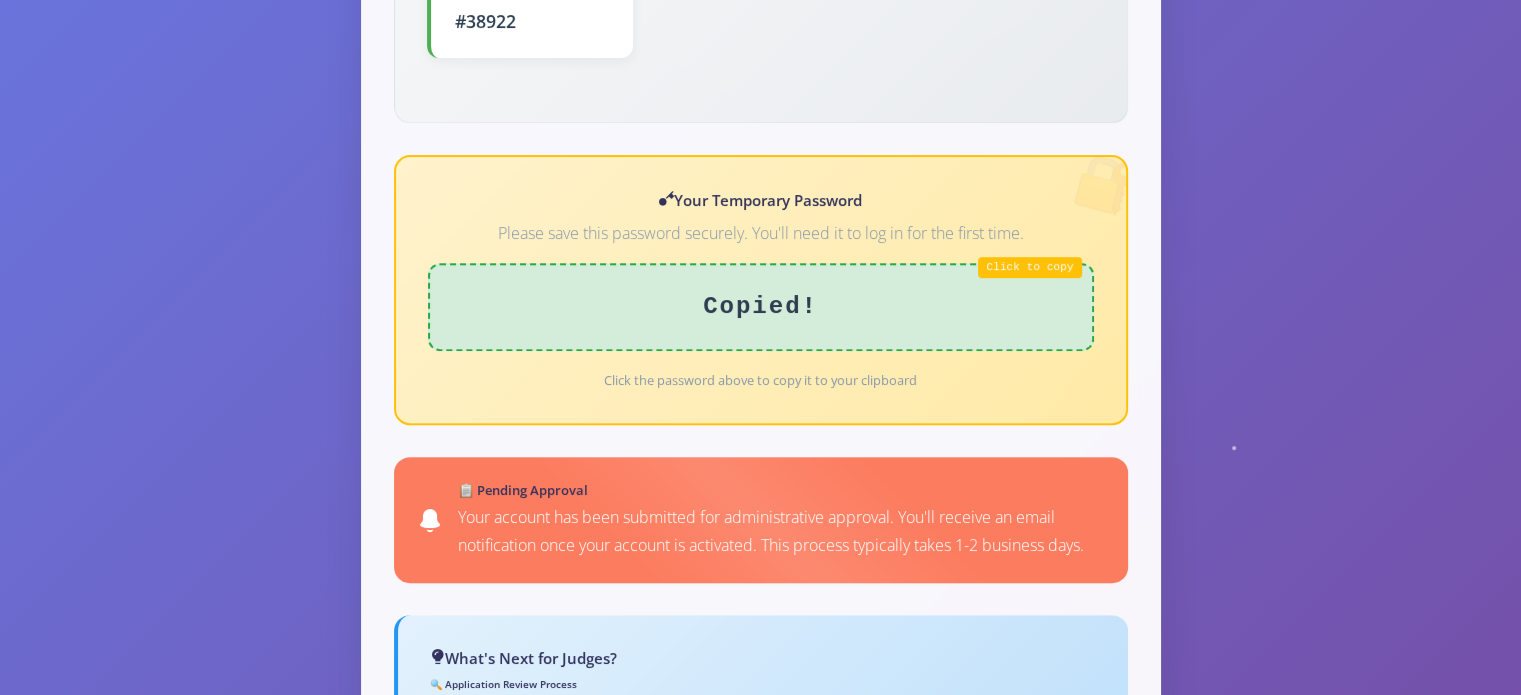 click on "Copied!" at bounding box center (761, 307) 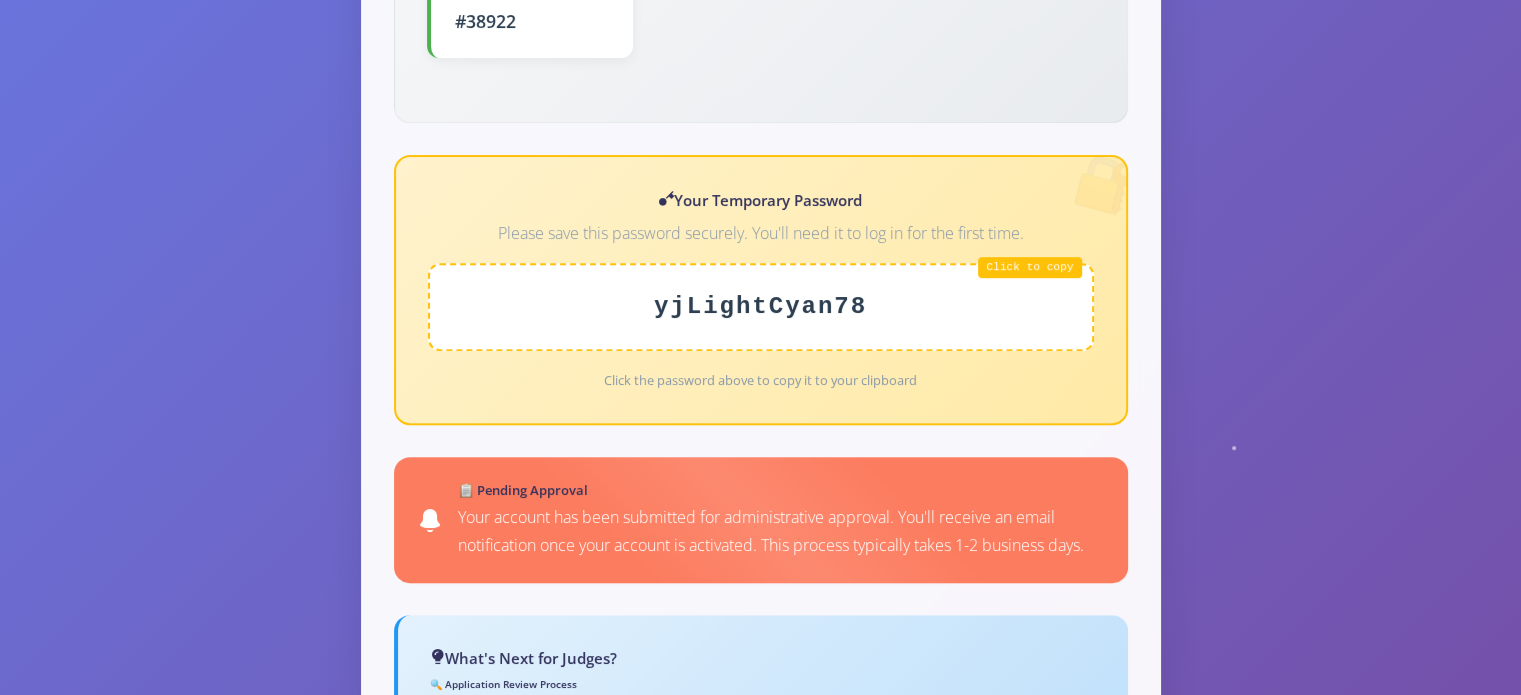click on "yjLightCyan78" at bounding box center [761, 307] 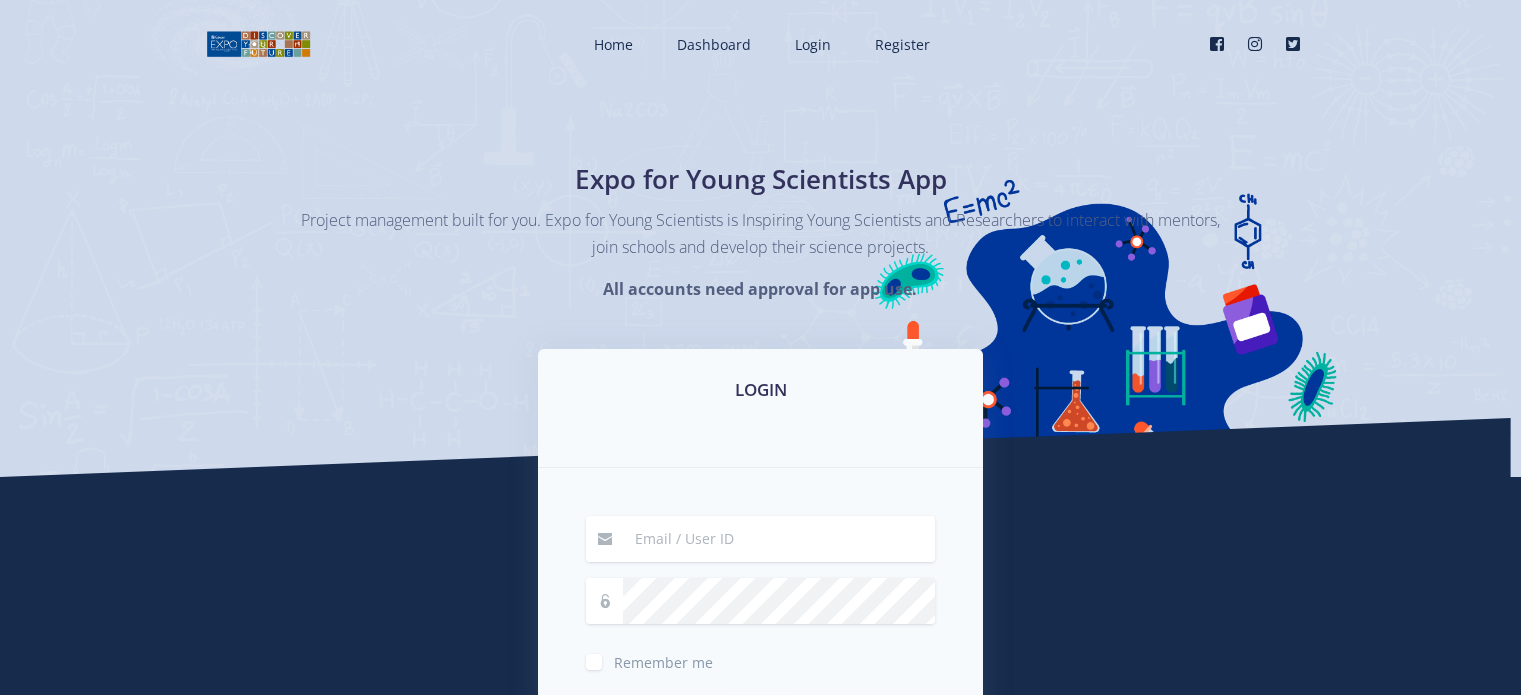 scroll, scrollTop: 0, scrollLeft: 0, axis: both 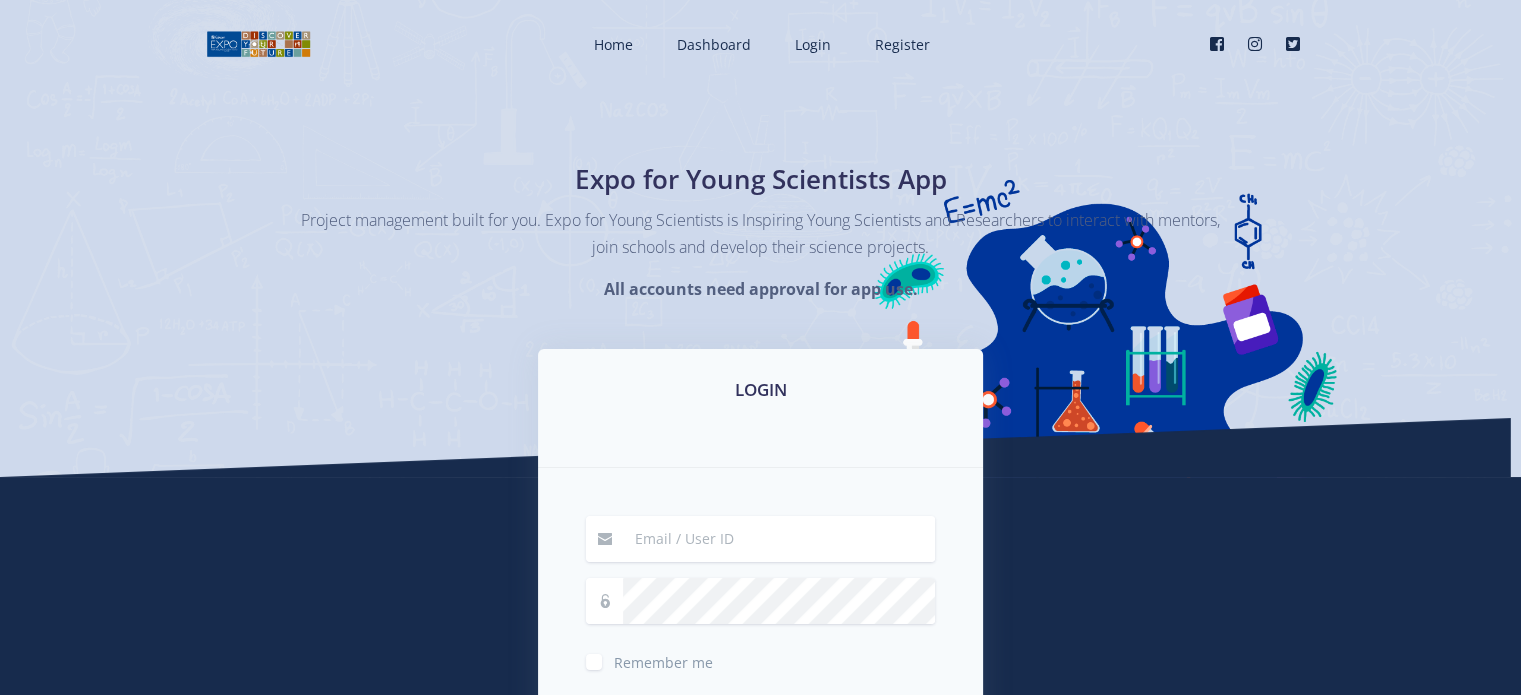 type on "[EMAIL_ADDRESS][DOMAIN_NAME]" 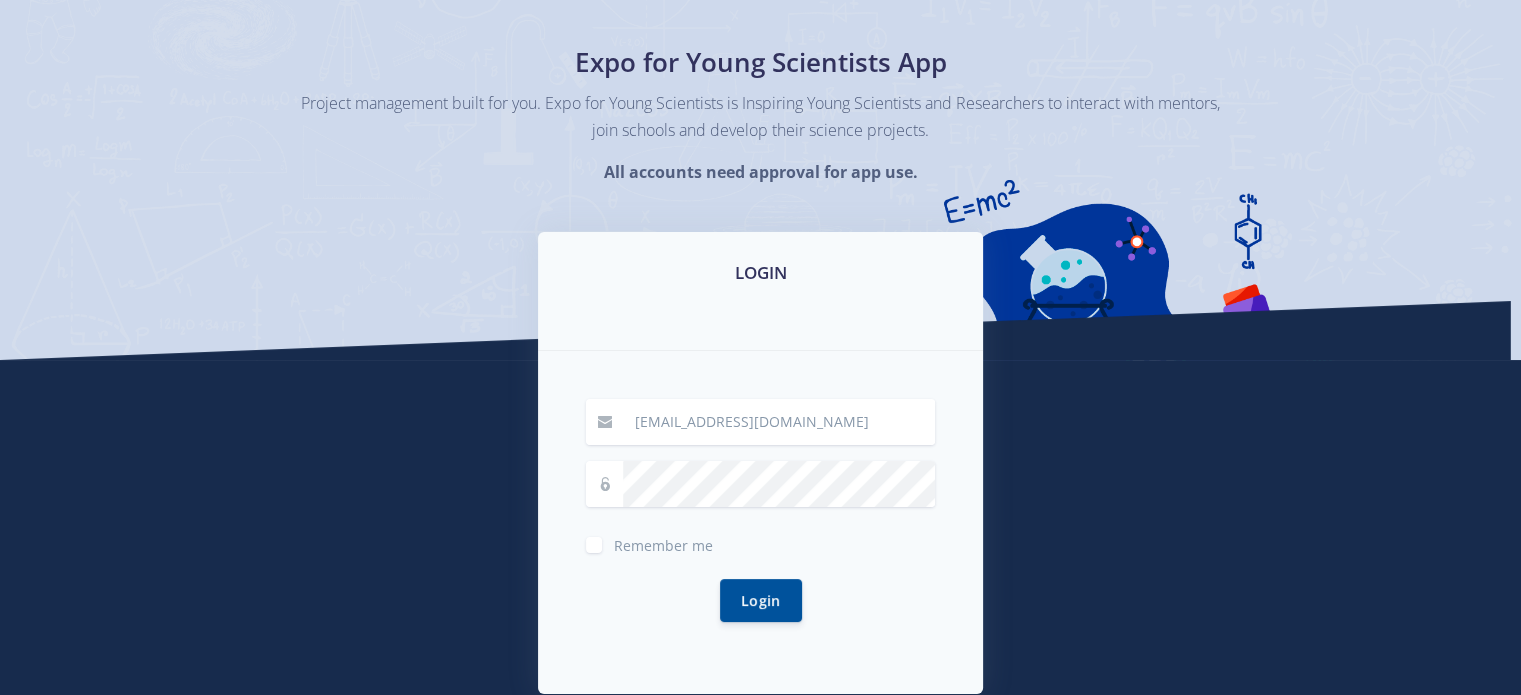scroll, scrollTop: 120, scrollLeft: 0, axis: vertical 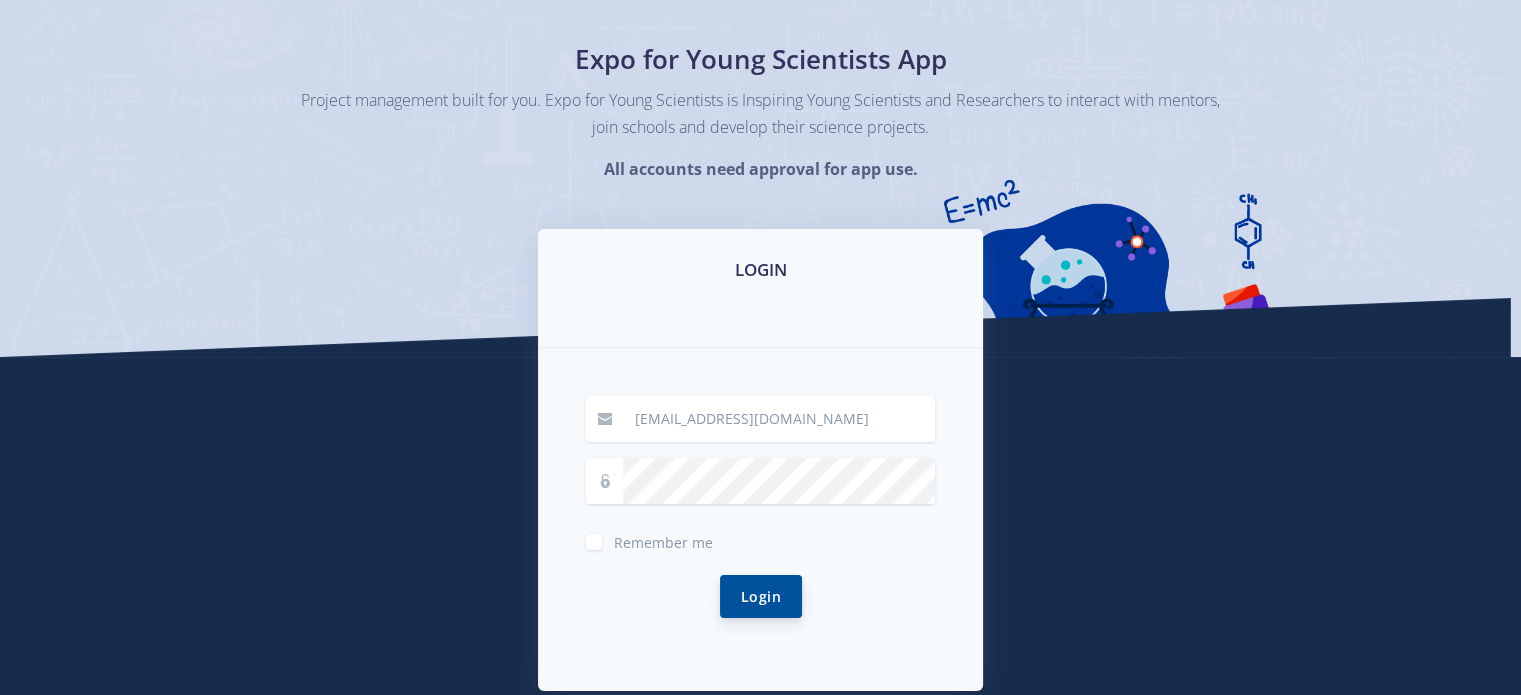 click on "Login" at bounding box center (761, 596) 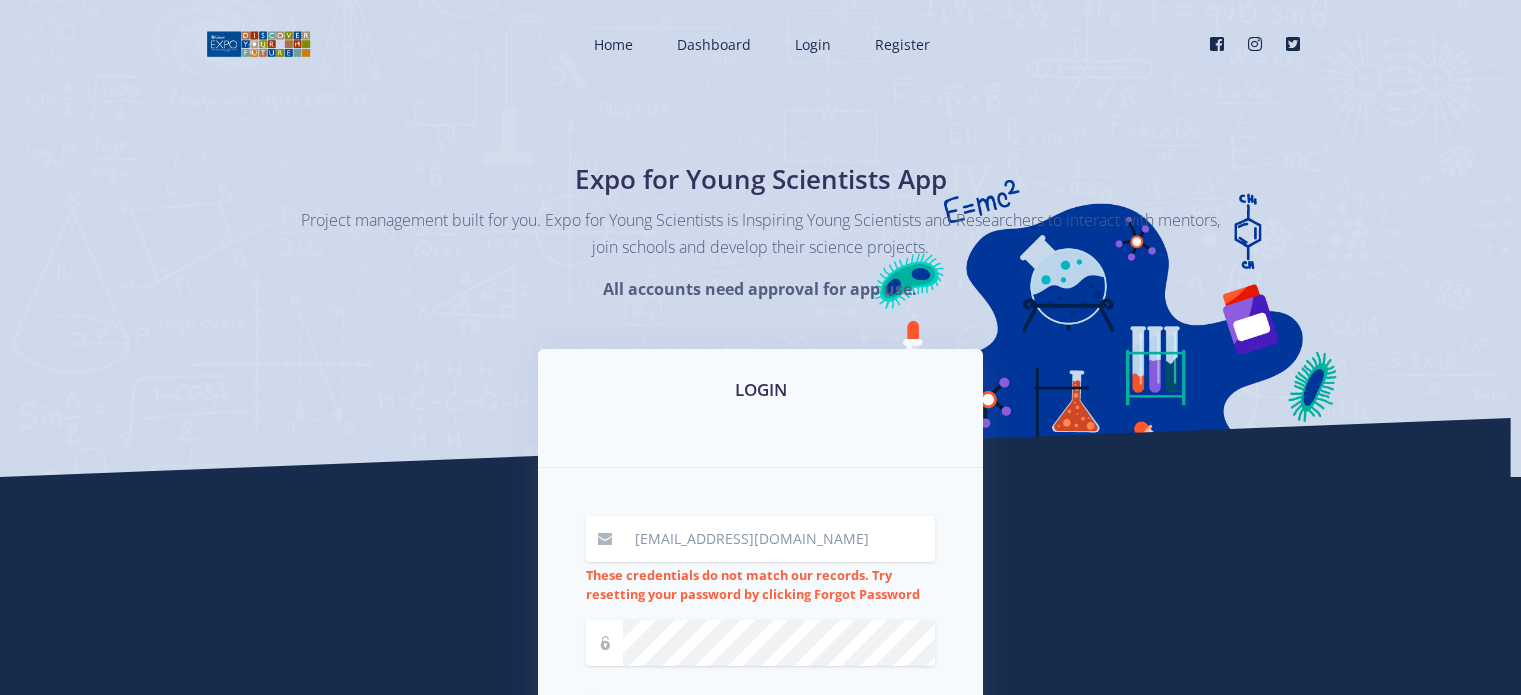 scroll, scrollTop: 0, scrollLeft: 0, axis: both 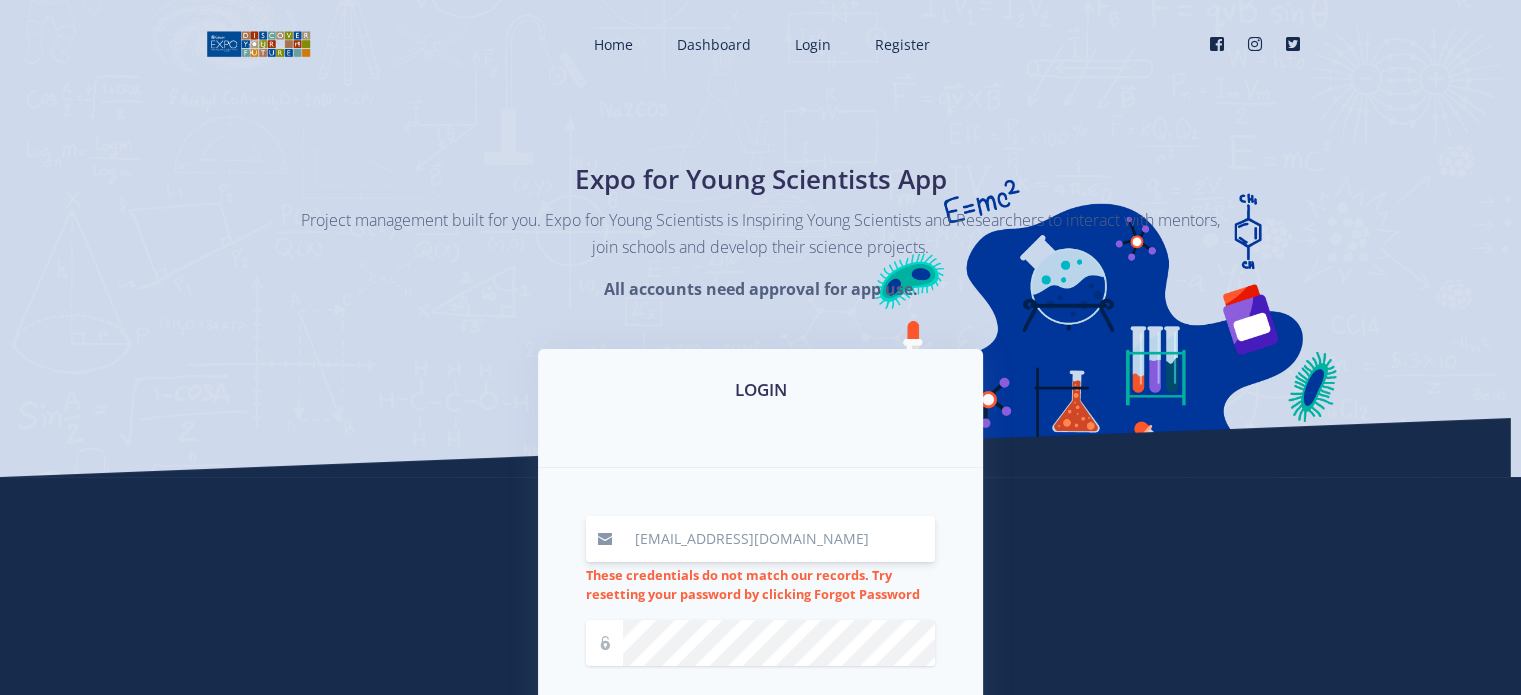 click on "[EMAIL_ADDRESS][DOMAIN_NAME]" at bounding box center (779, 539) 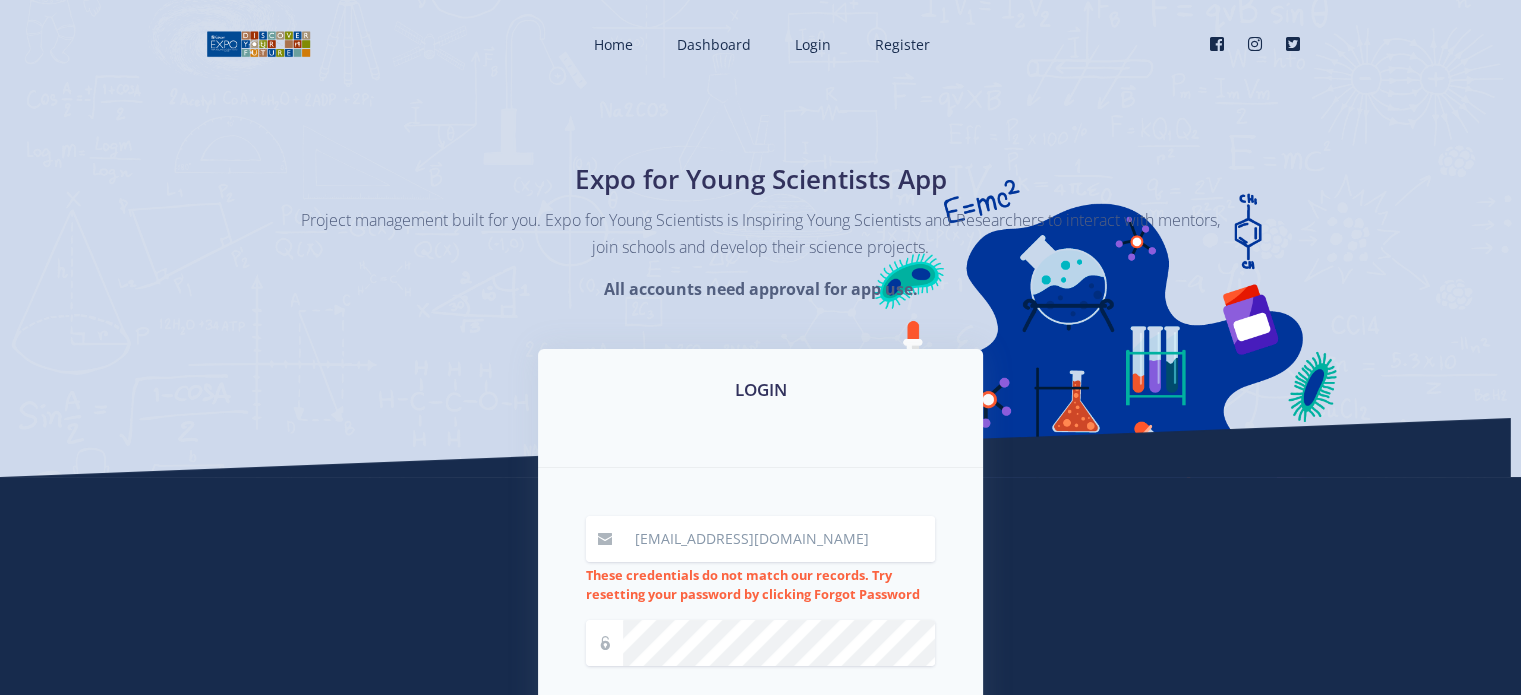 click at bounding box center (605, 643) 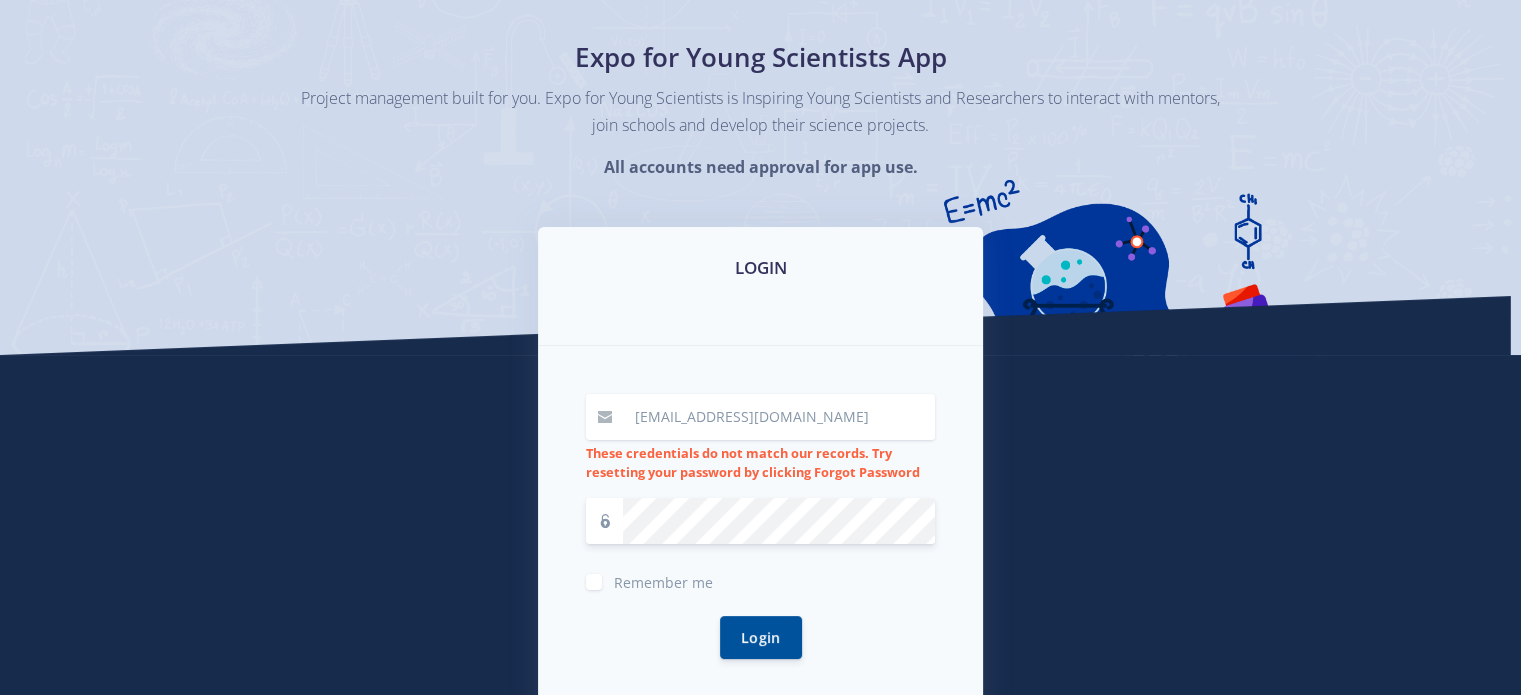 scroll, scrollTop: 202, scrollLeft: 0, axis: vertical 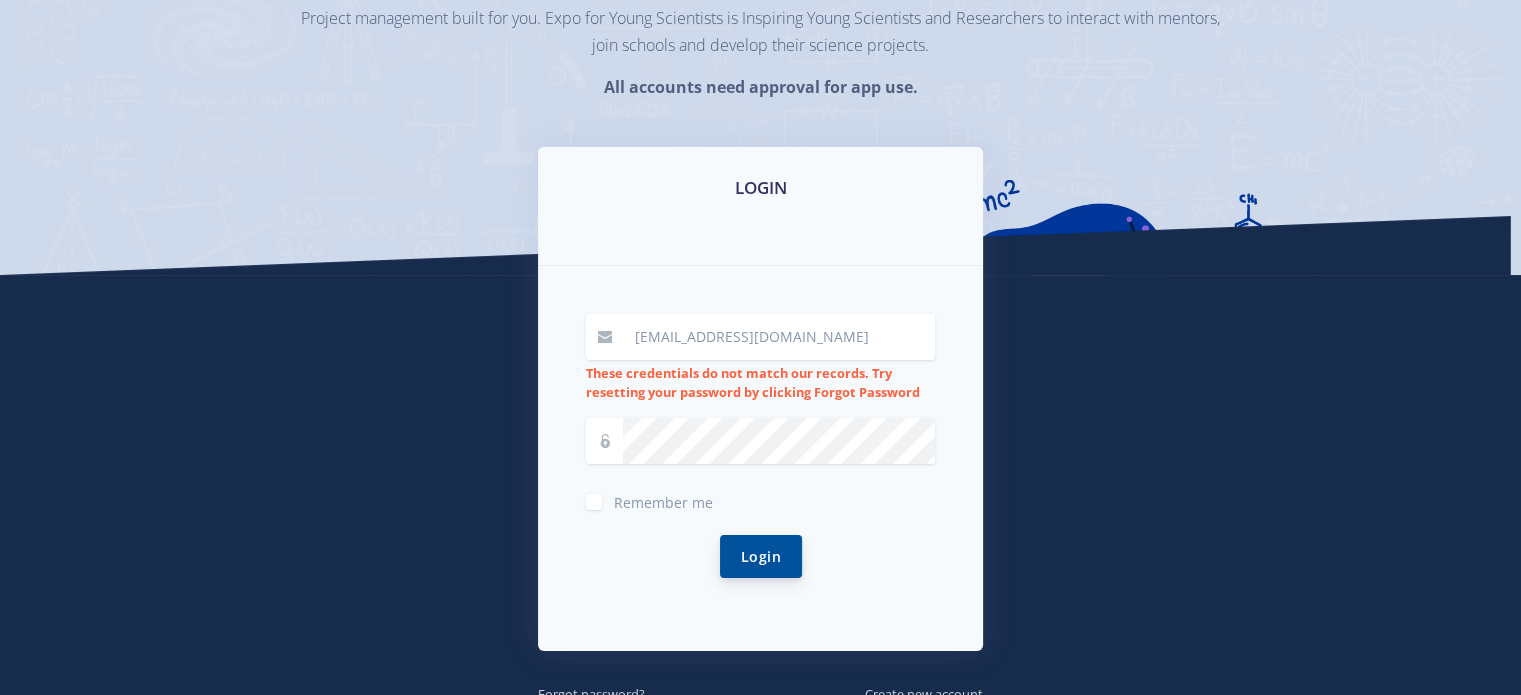 click on "Login" at bounding box center [761, 556] 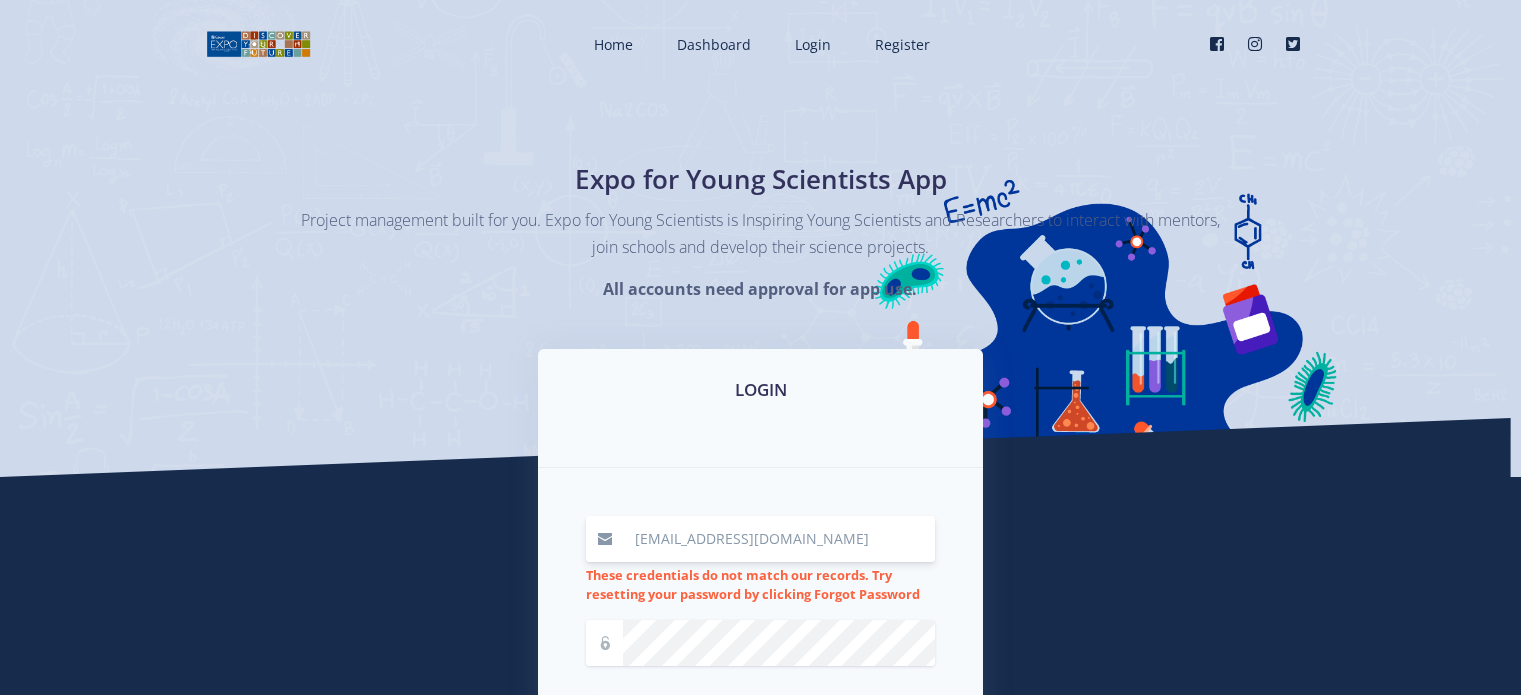scroll, scrollTop: 0, scrollLeft: 0, axis: both 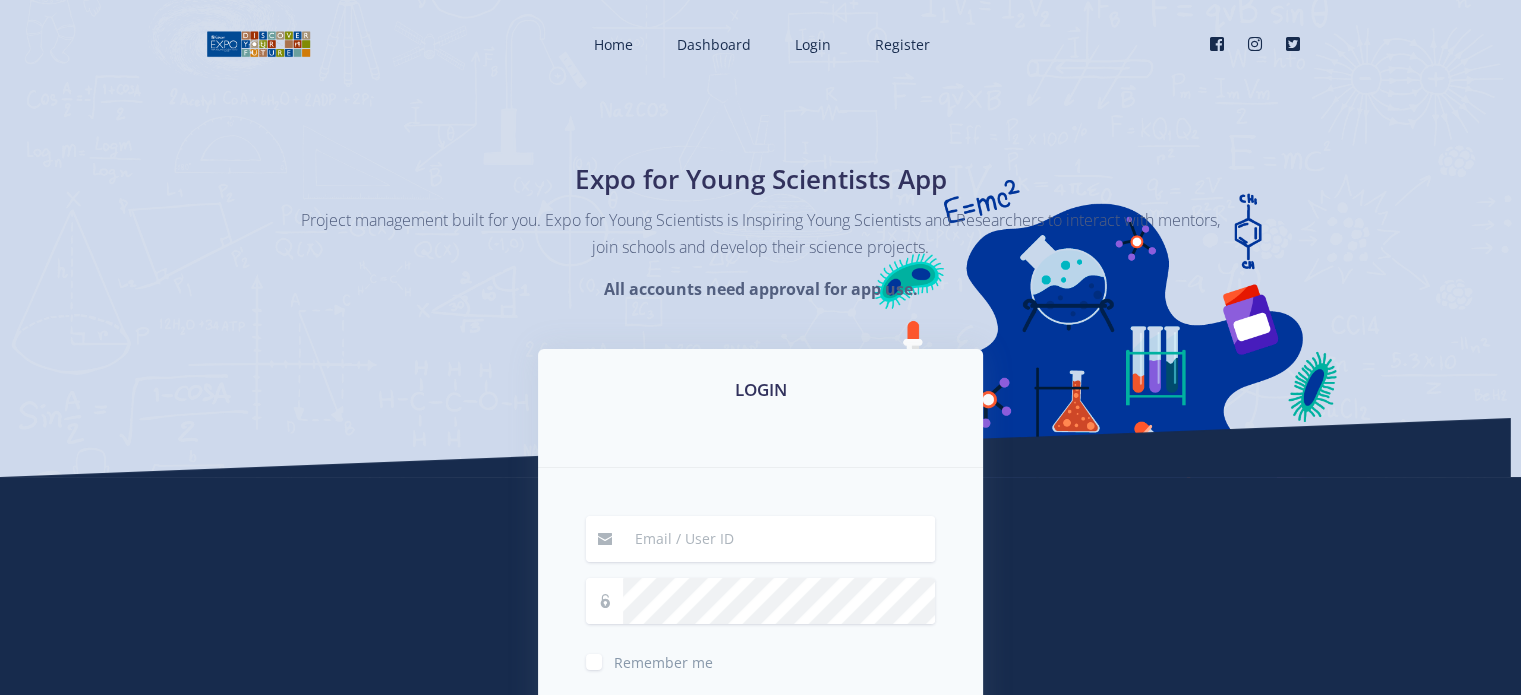 type on "[EMAIL_ADDRESS][DOMAIN_NAME]" 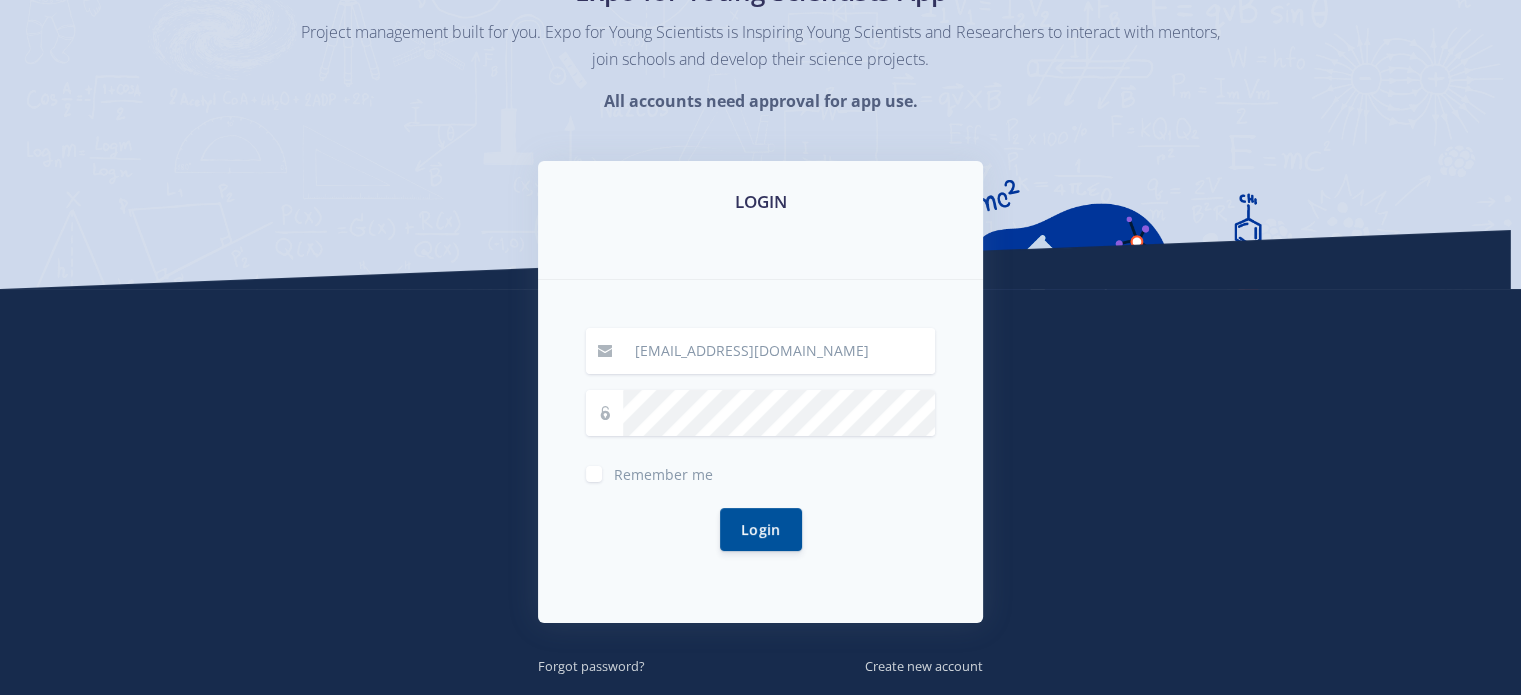 scroll, scrollTop: 192, scrollLeft: 0, axis: vertical 